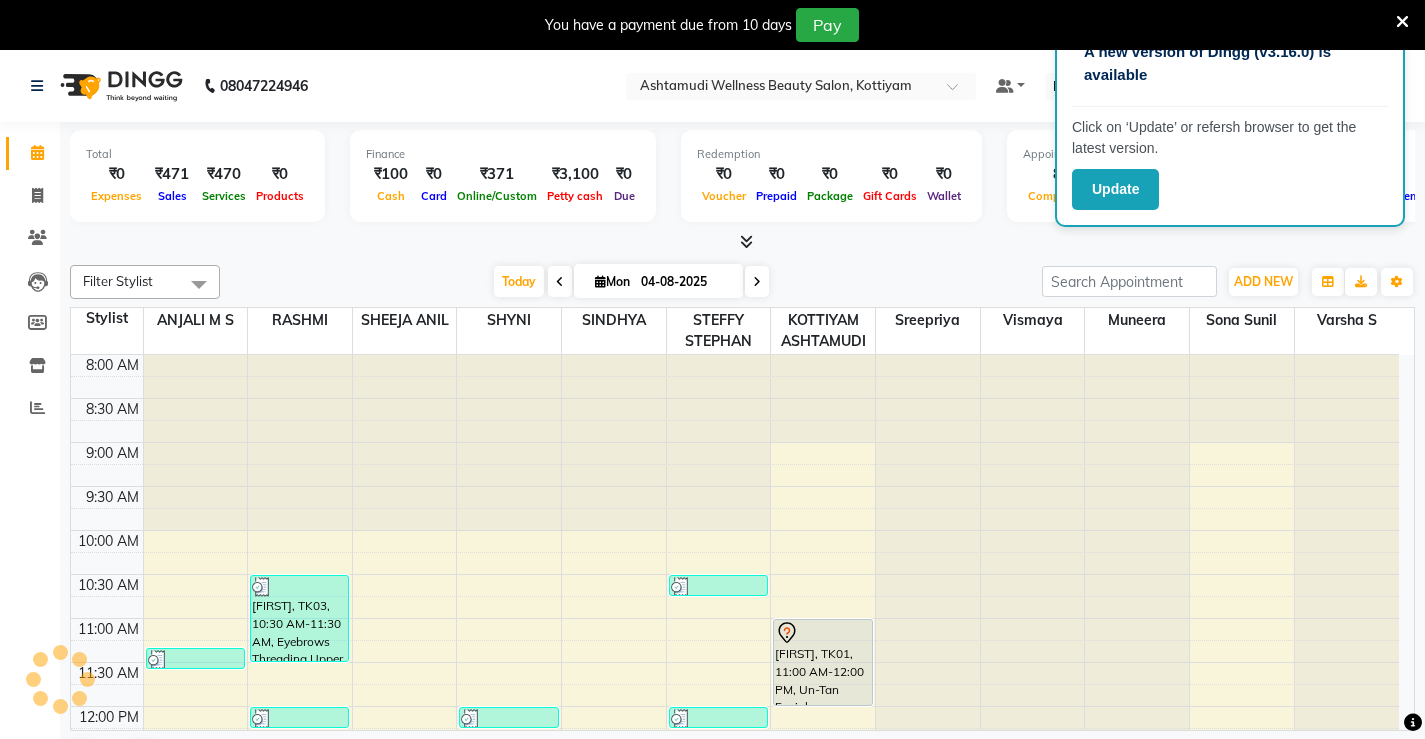 scroll, scrollTop: 0, scrollLeft: 0, axis: both 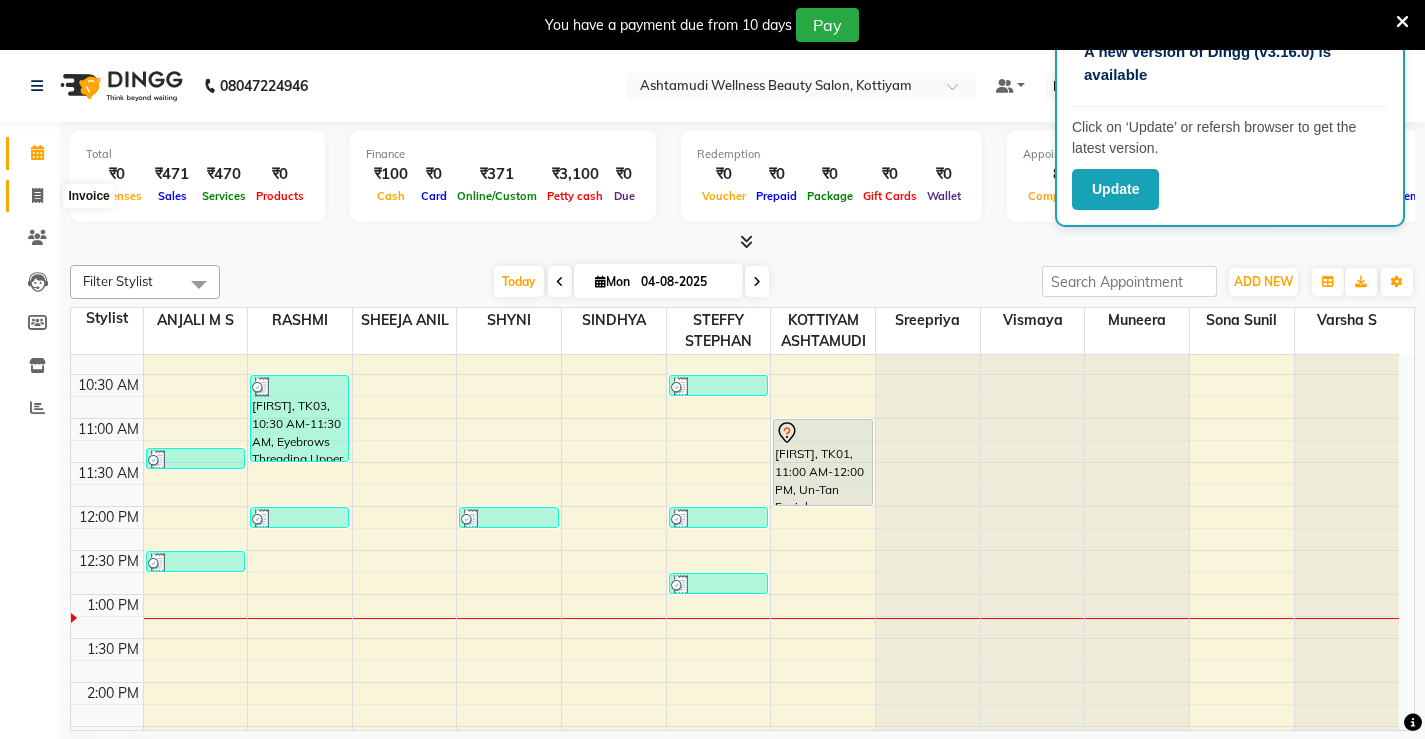 click 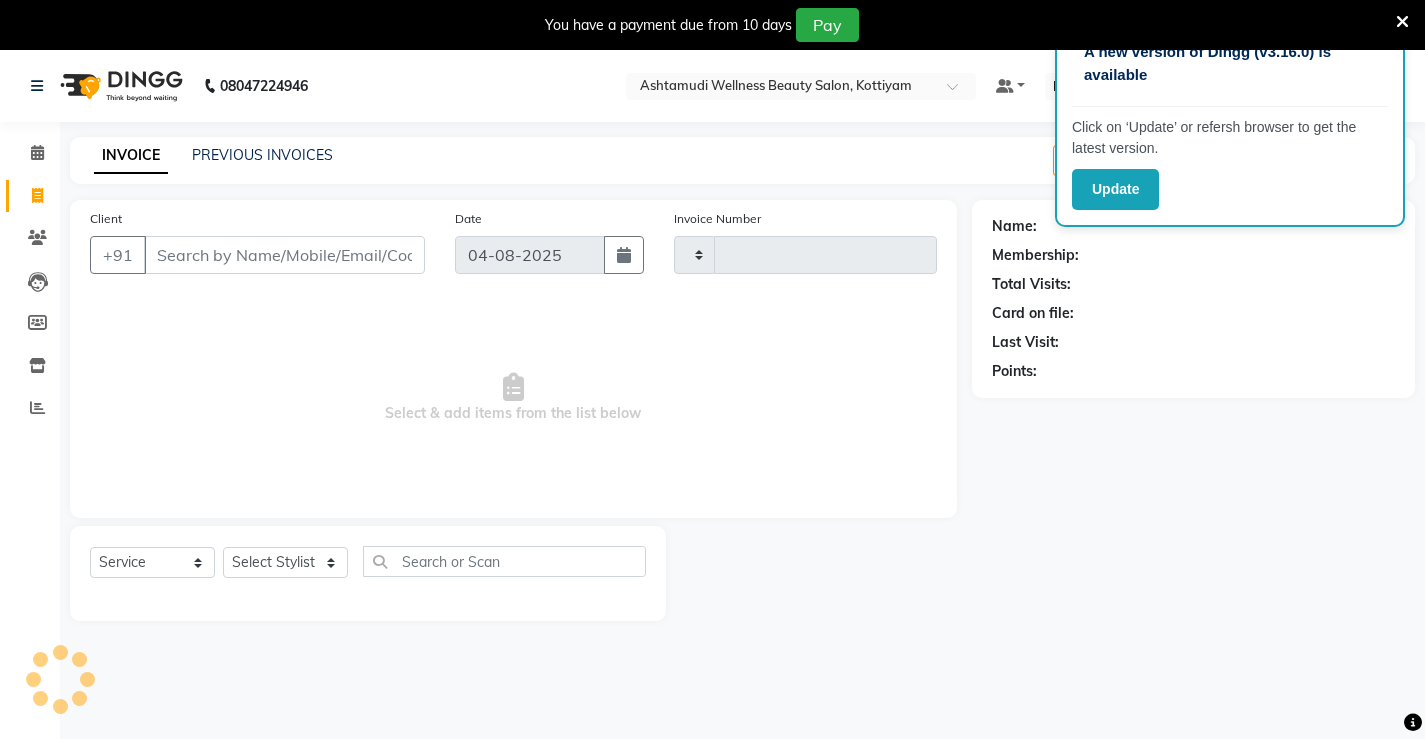 type on "2529" 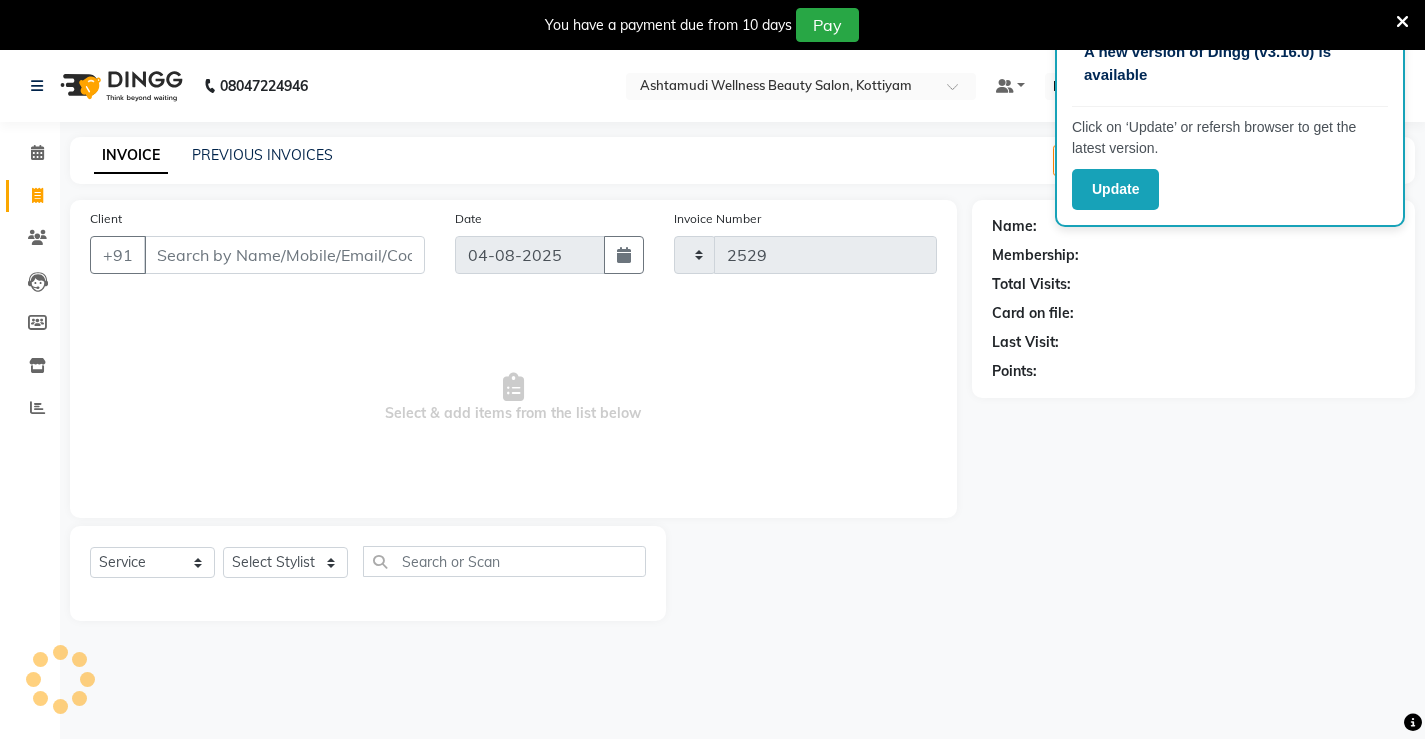 select on "4674" 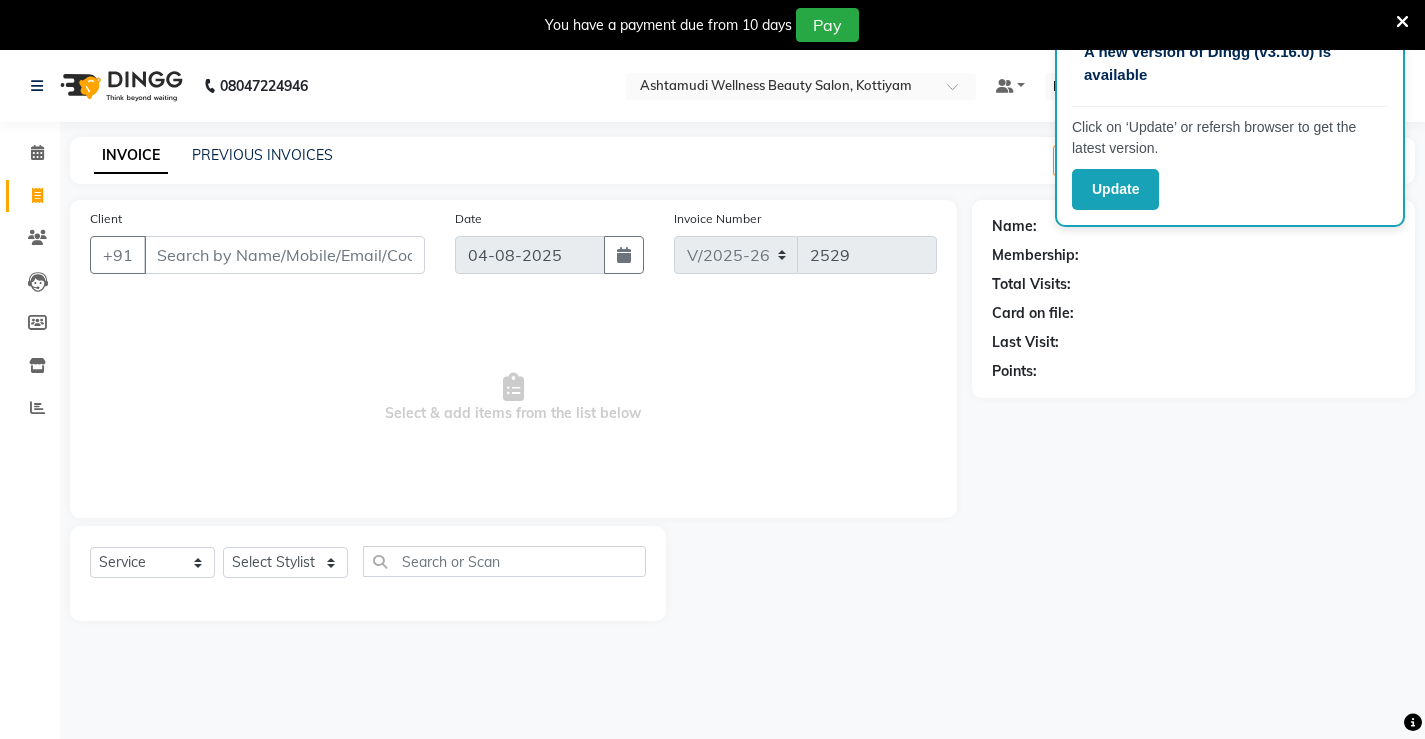 select on "product" 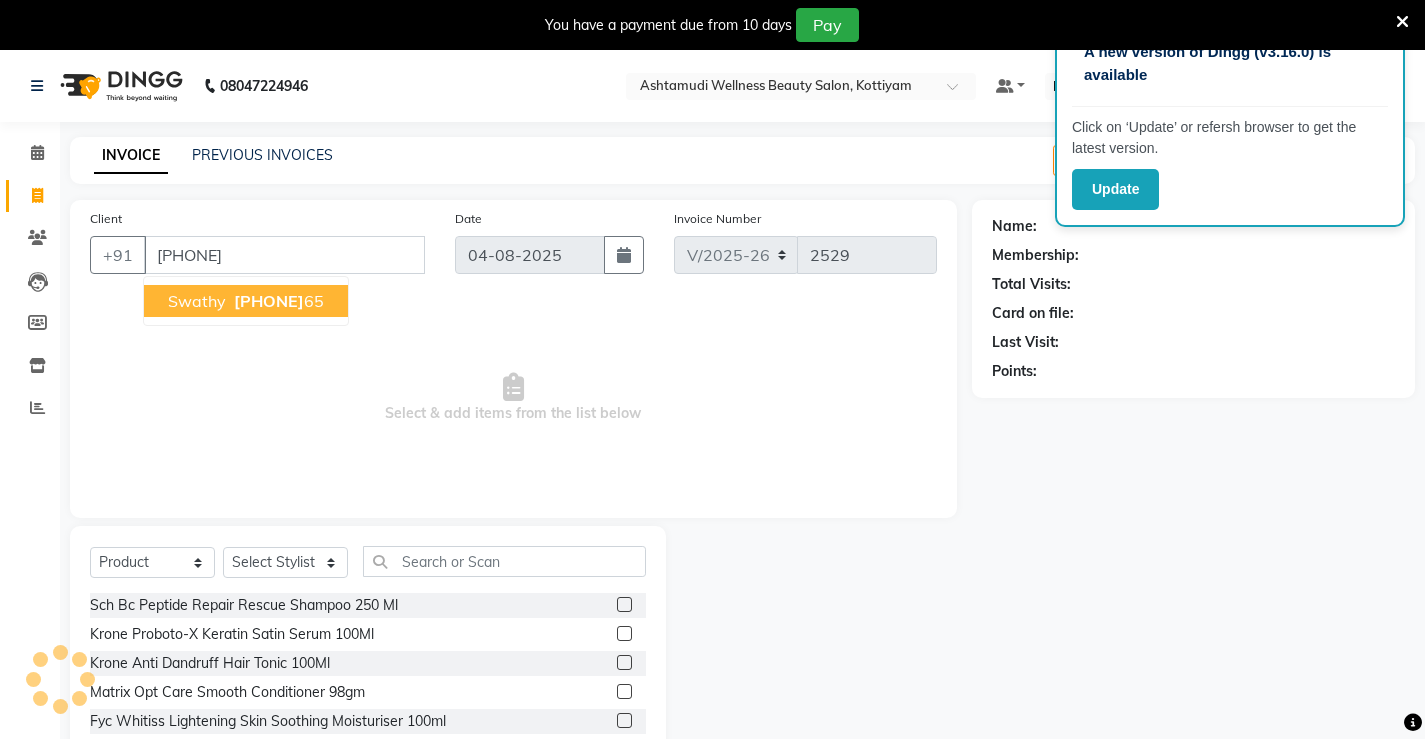 type on "9747913865" 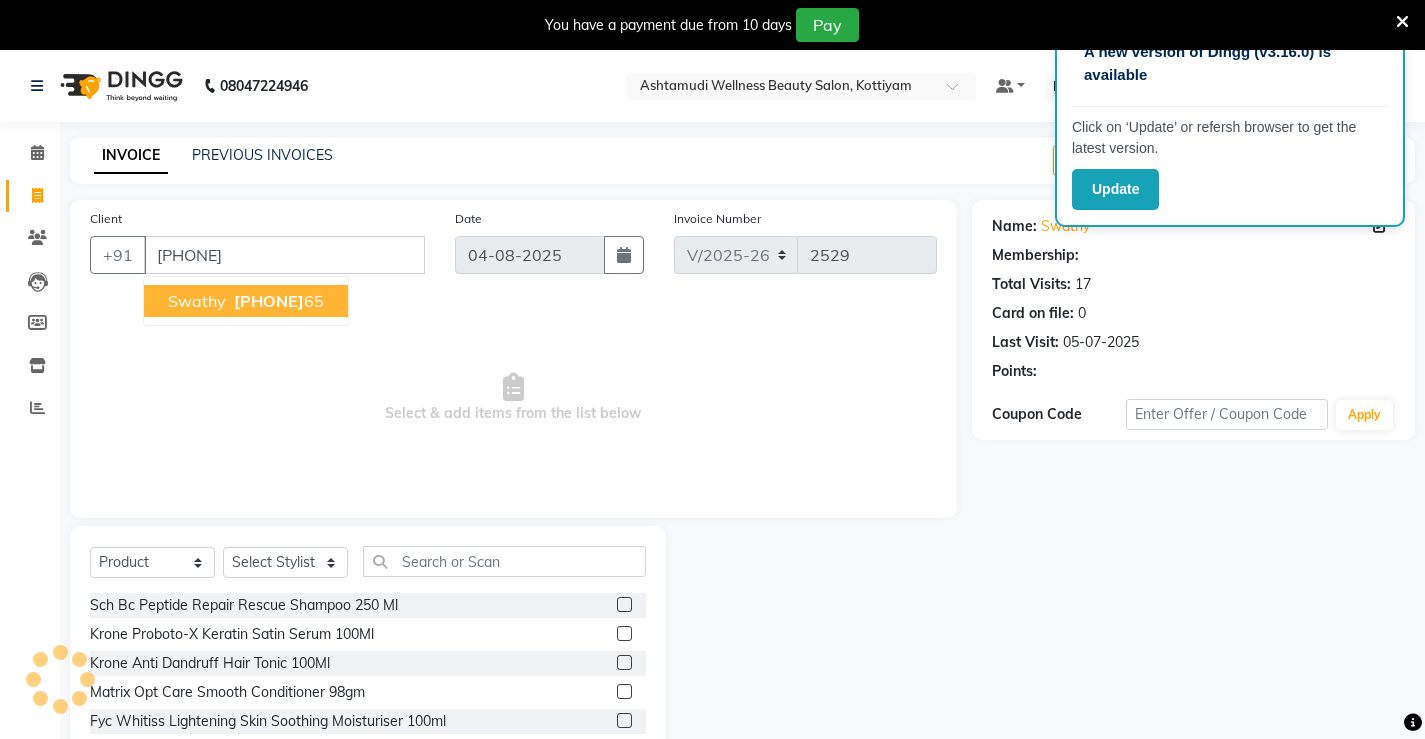 select on "1: Object" 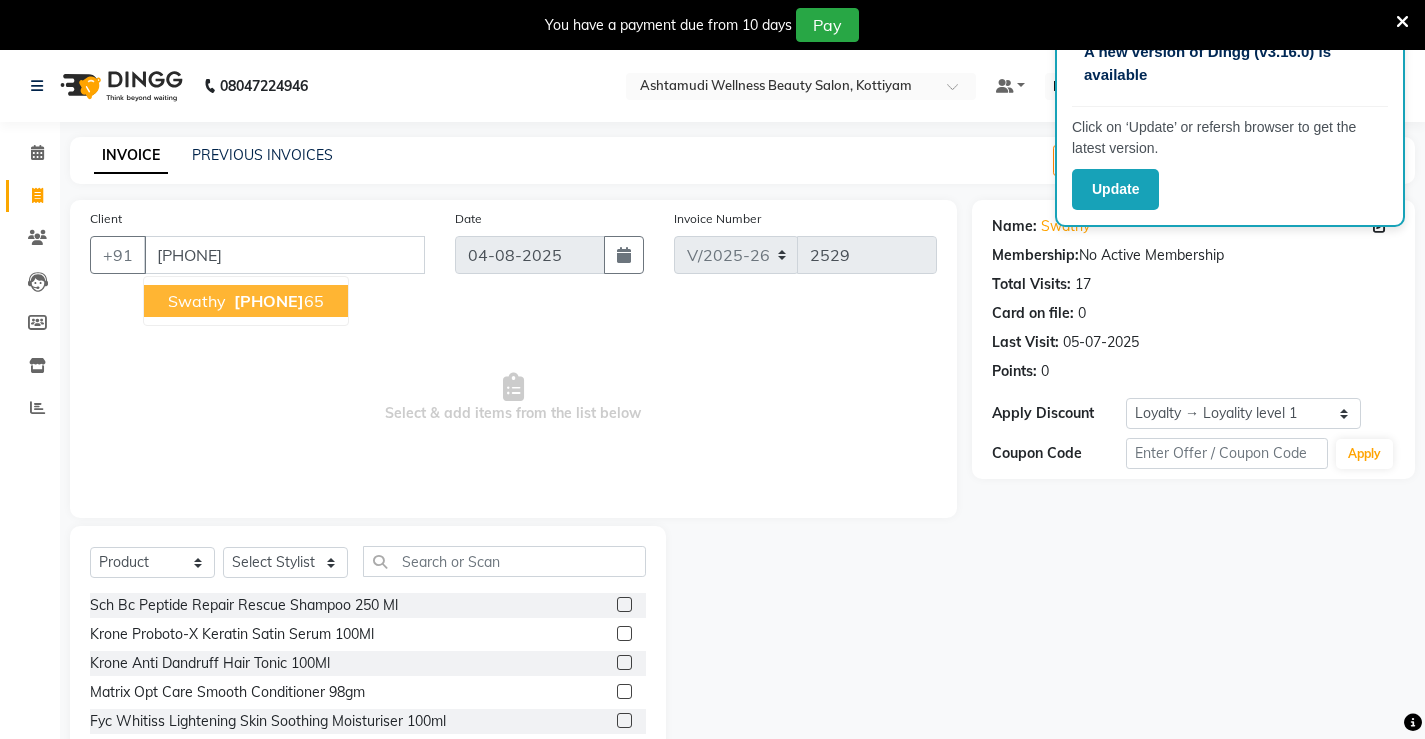click on "97479138" at bounding box center (269, 301) 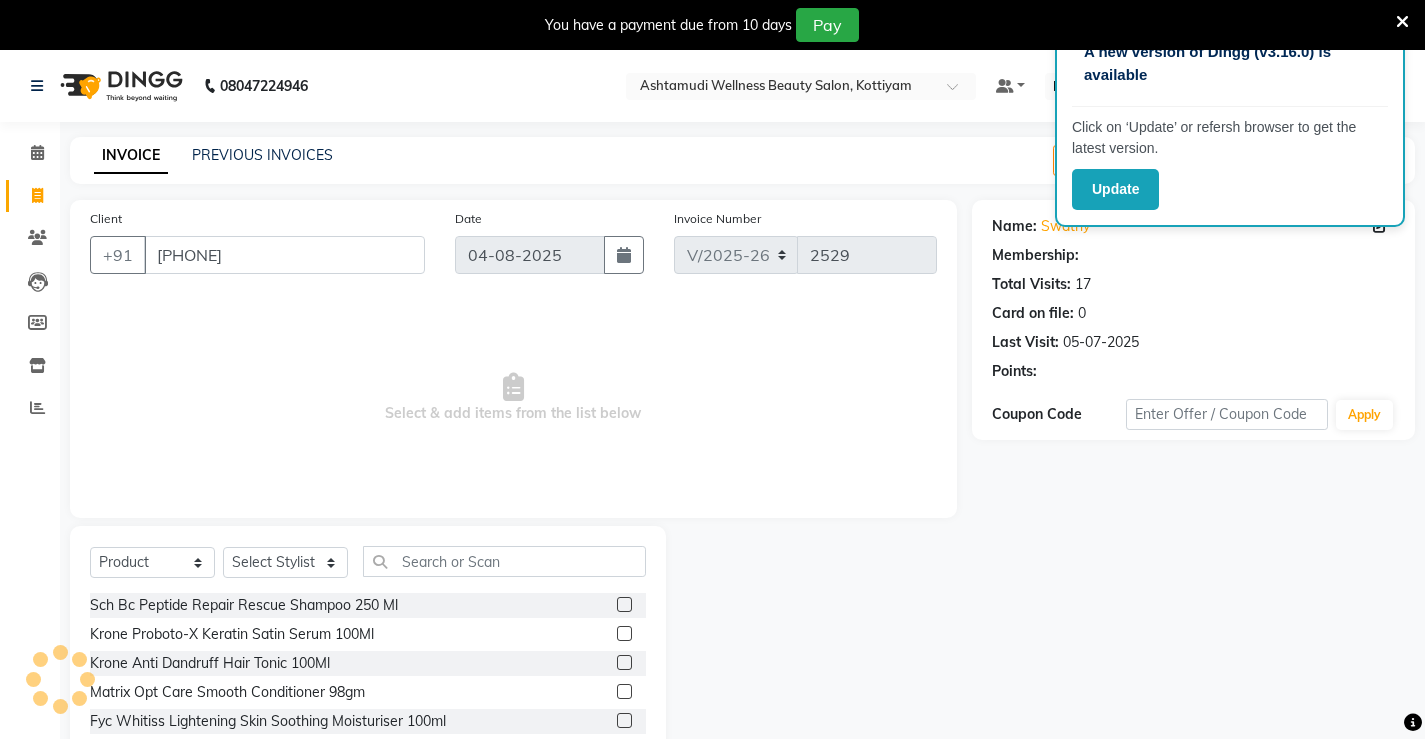 select on "1: Object" 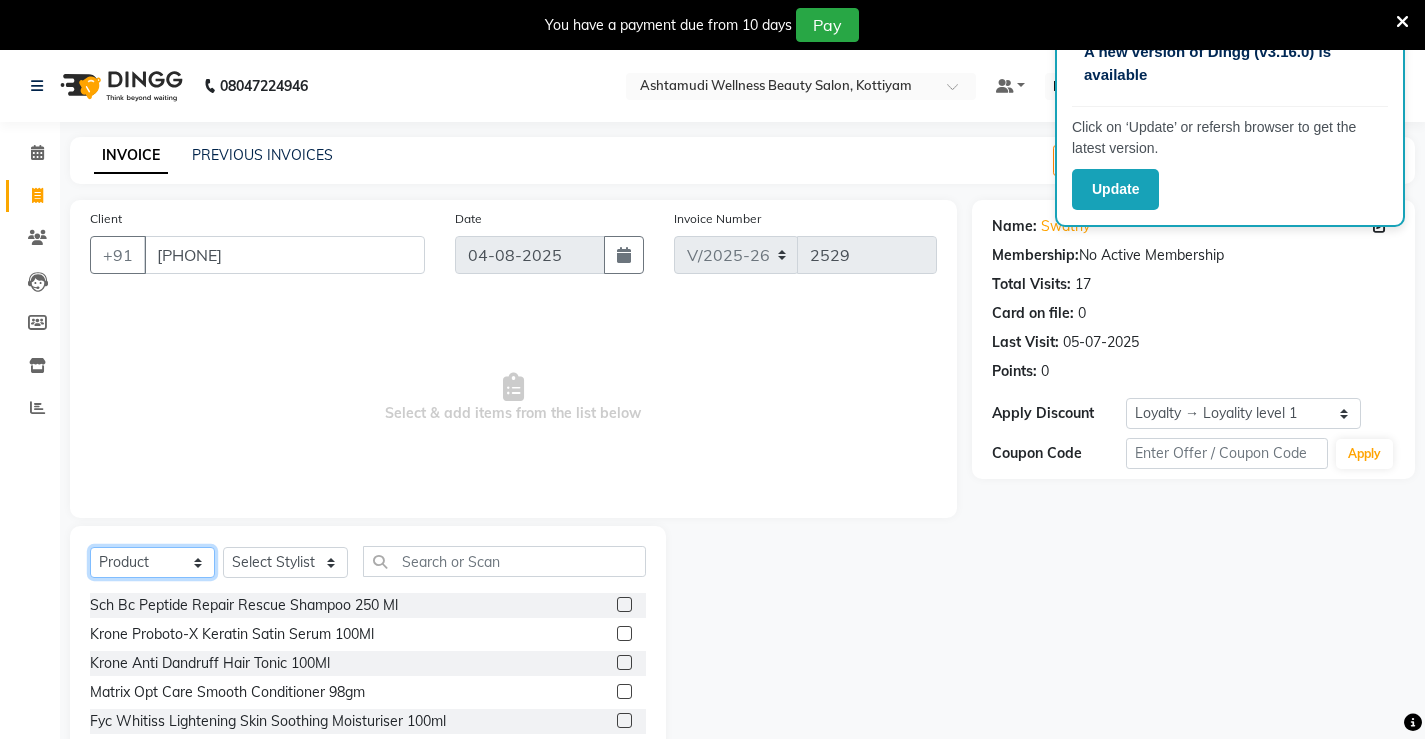 click on "Select  Service  Product  Membership  Package Voucher Prepaid Gift Card" 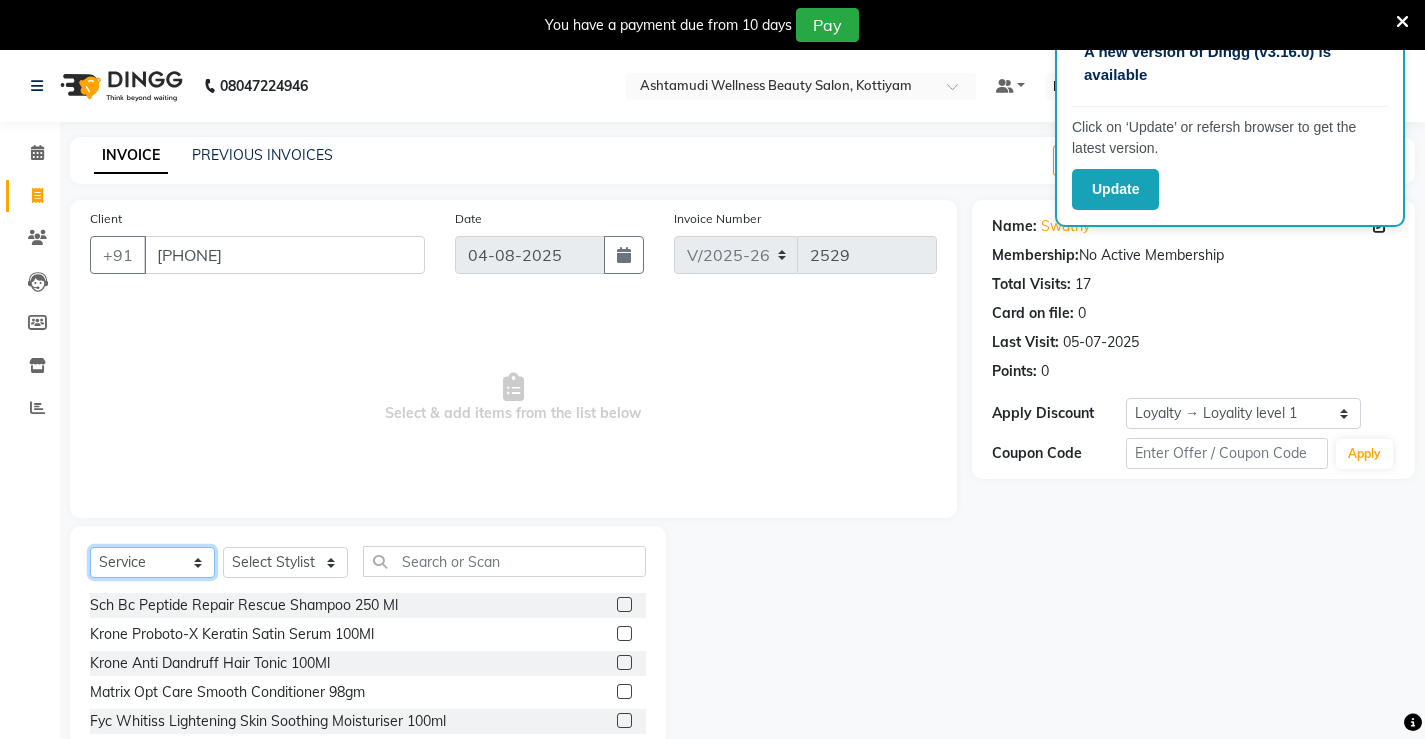 click on "Select  Service  Product  Membership  Package Voucher Prepaid Gift Card" 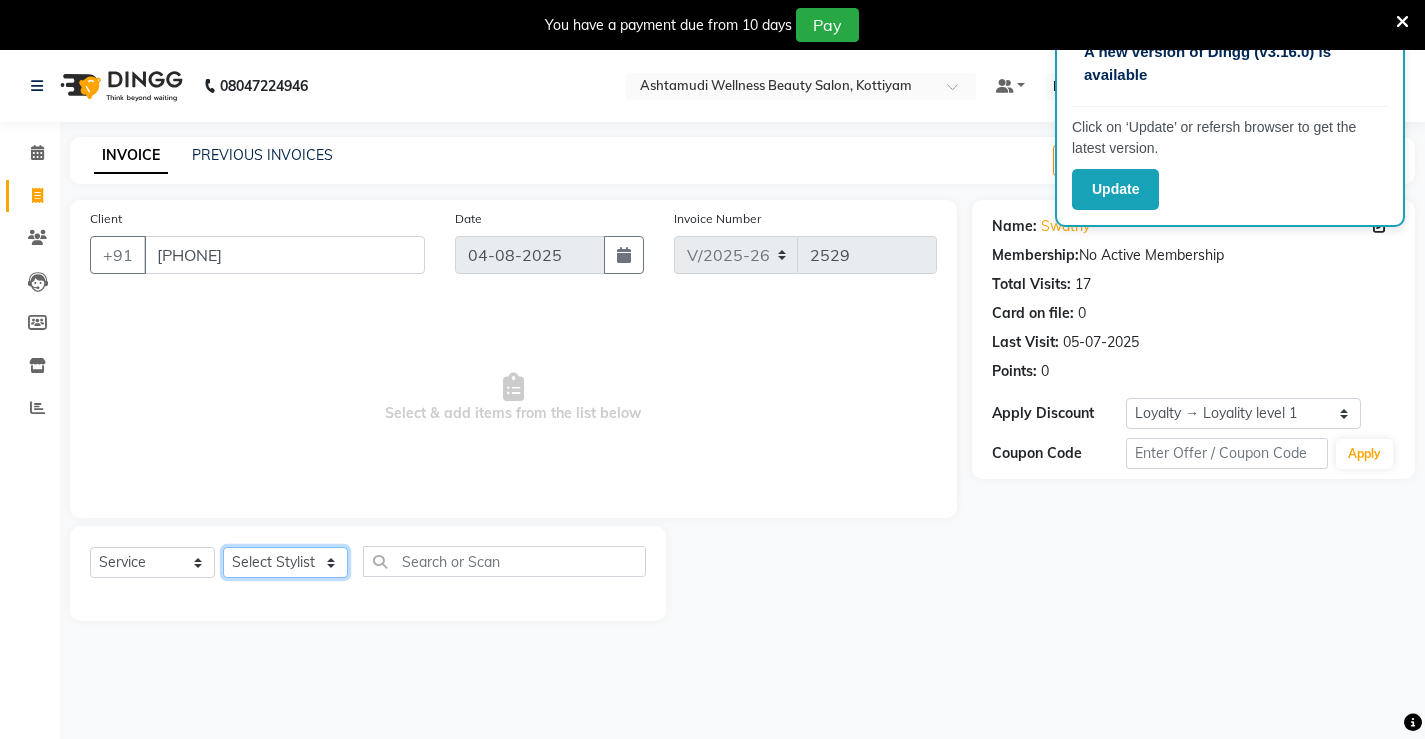 click on "Select Stylist ANJALI M S ASWATHY KOTTIYAM ASHTAMUDI KUMARI Muneera RASHMI SHEEJA ANIL SHYNI  SINDHYA  Sona Sunil Sreepriya STEFFY STEPHAN Varsha S Vismaya" 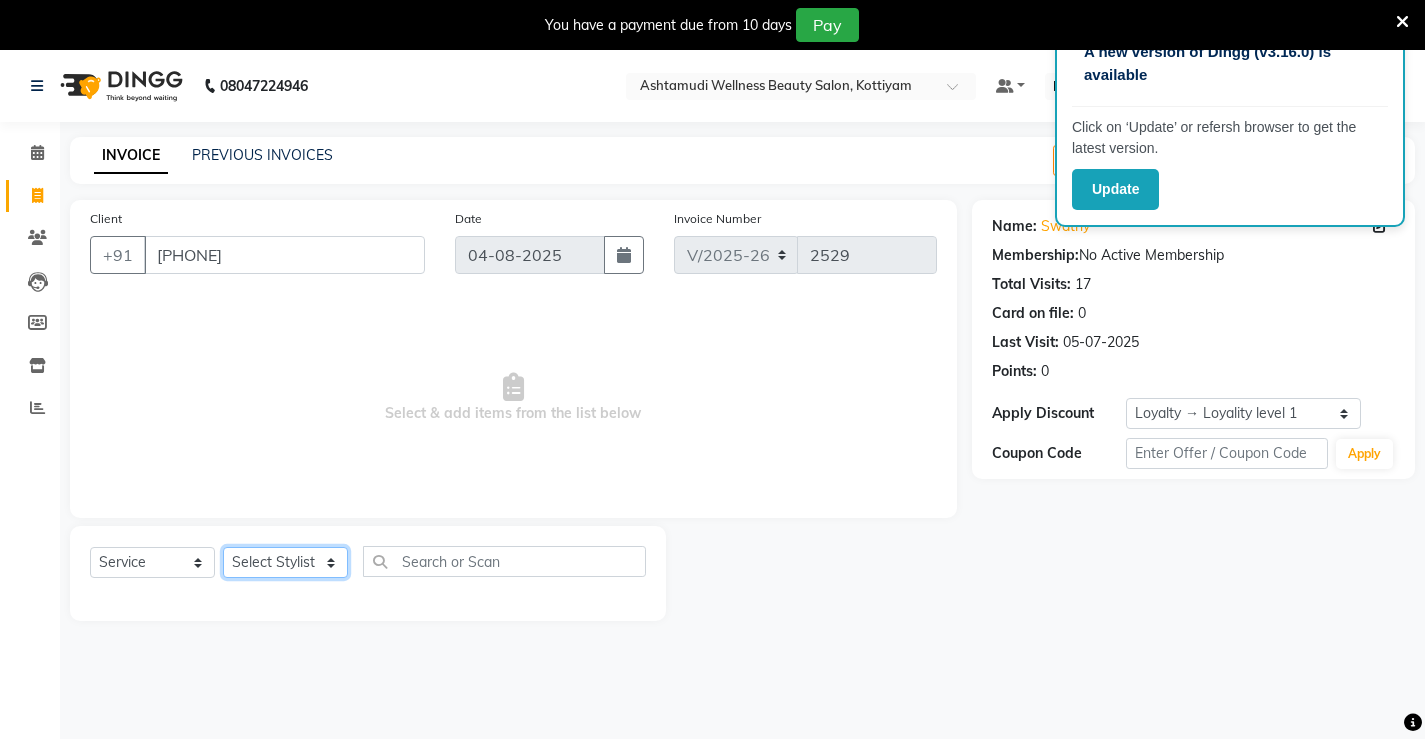select on "27472" 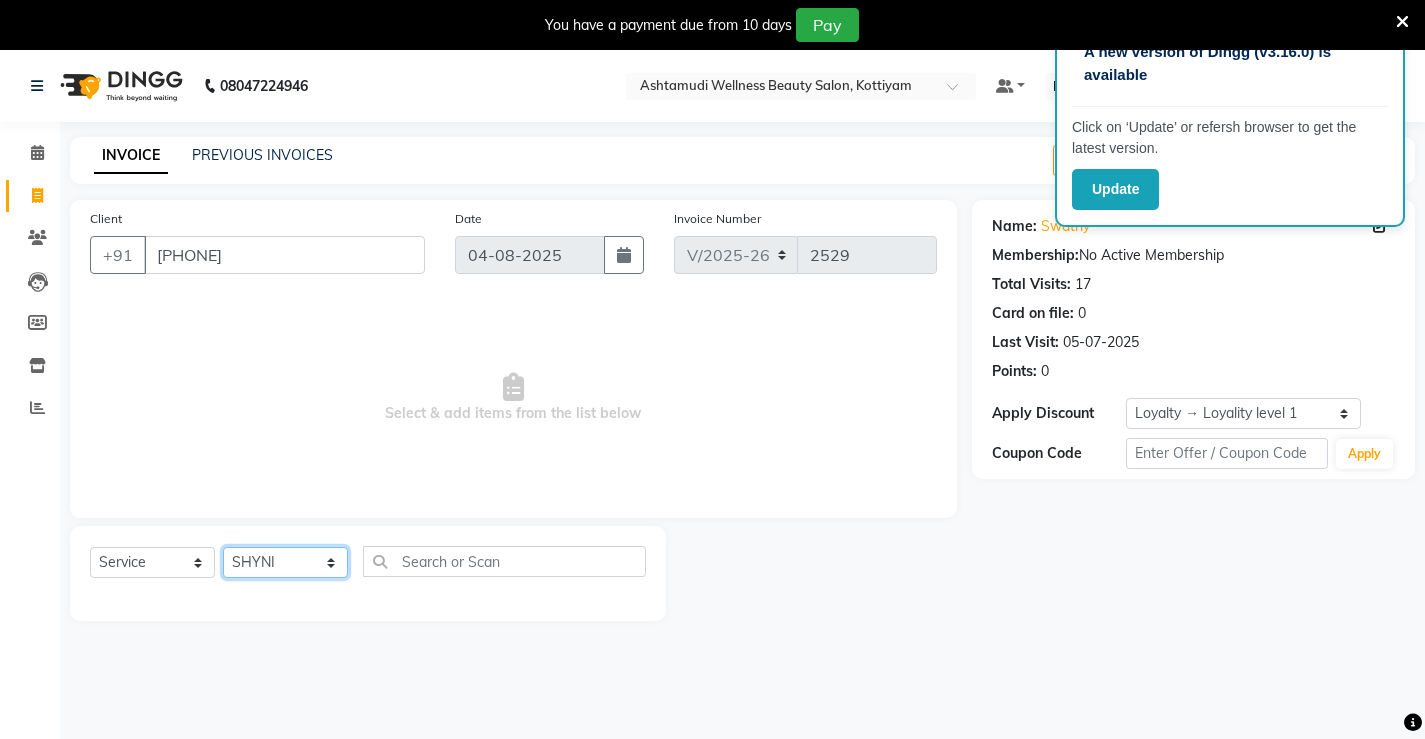 click on "Select Stylist ANJALI M S ASWATHY KOTTIYAM ASHTAMUDI KUMARI Muneera RASHMI SHEEJA ANIL SHYNI  SINDHYA  Sona Sunil Sreepriya STEFFY STEPHAN Varsha S Vismaya" 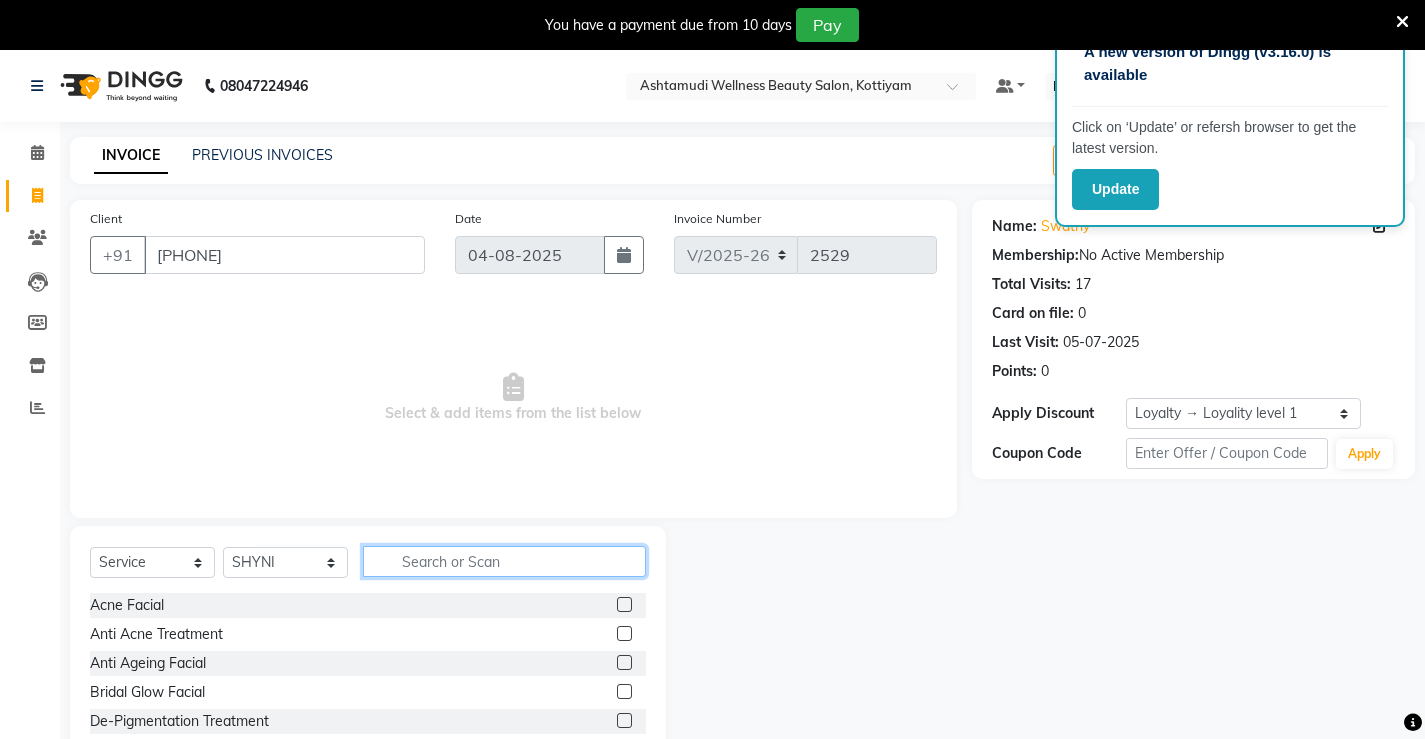 click 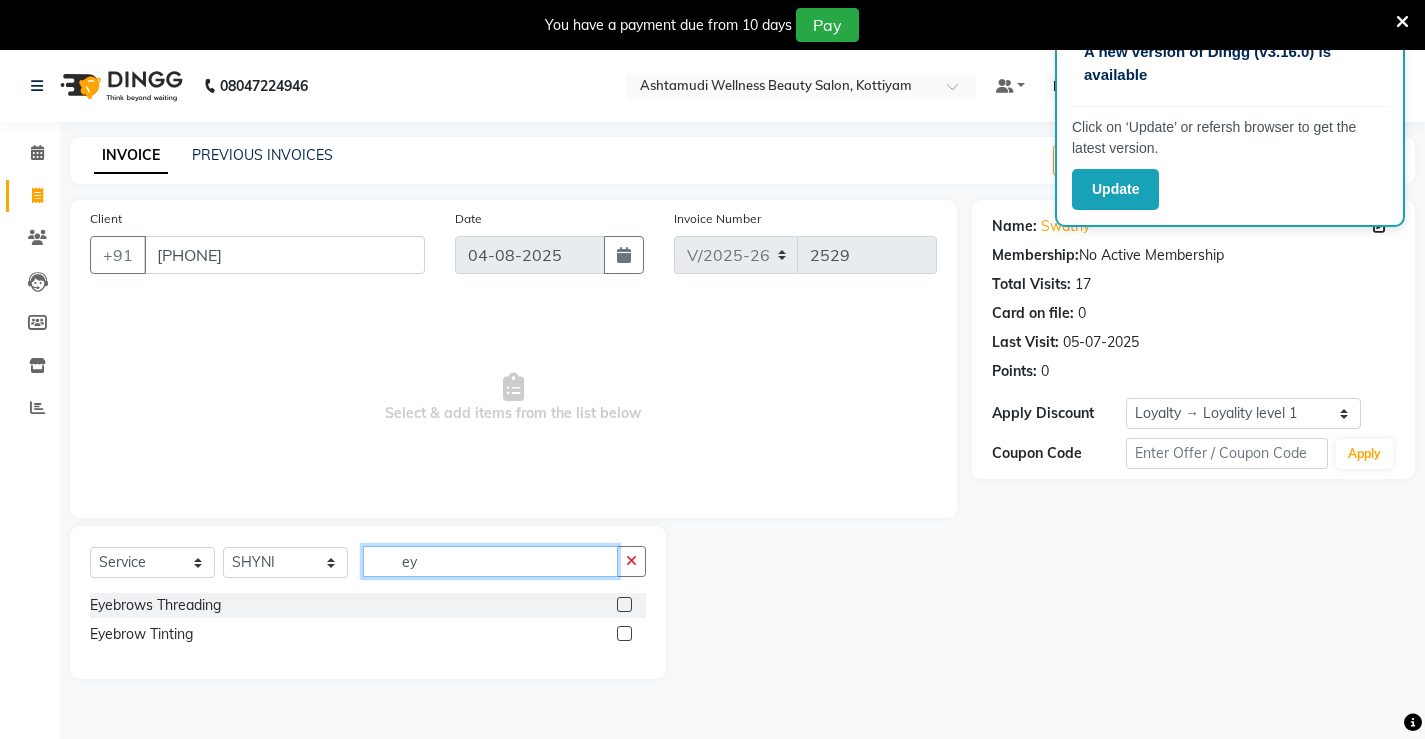 type on "ey" 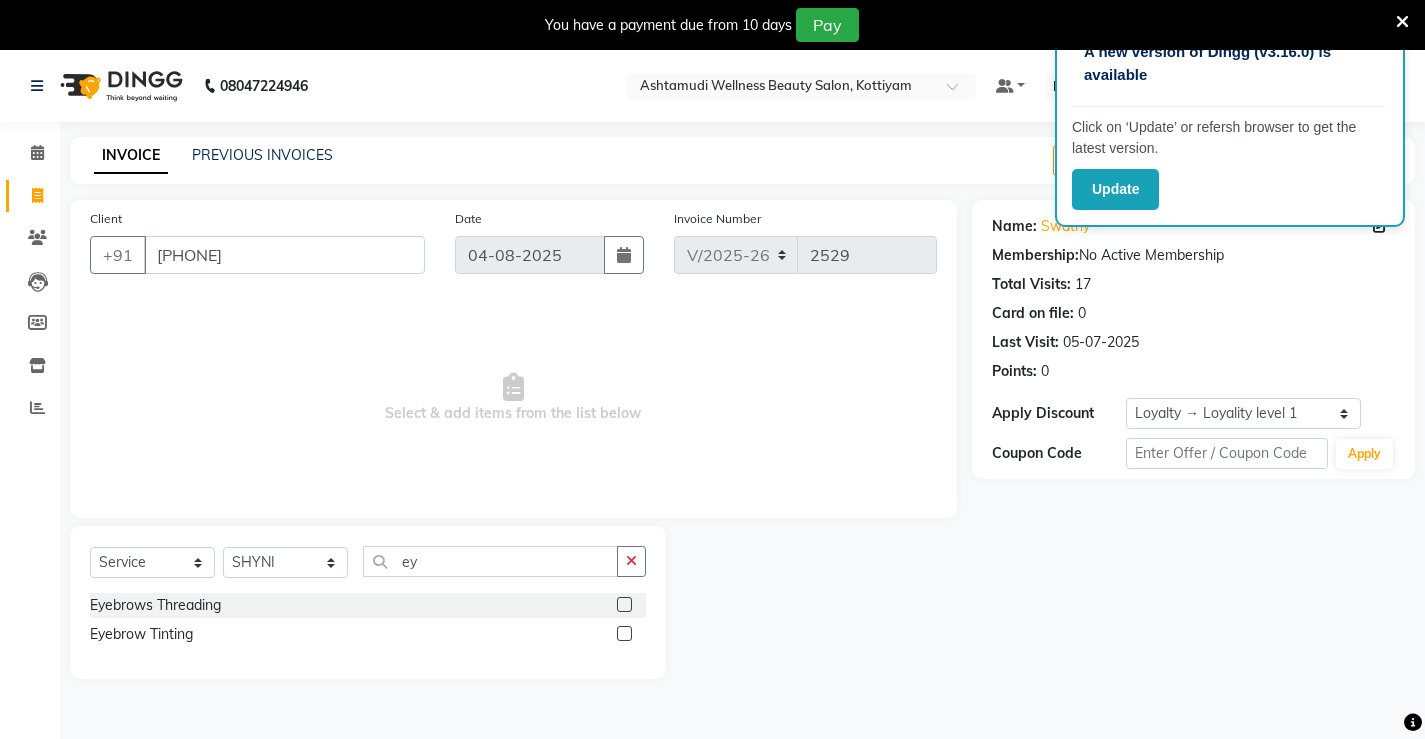 click 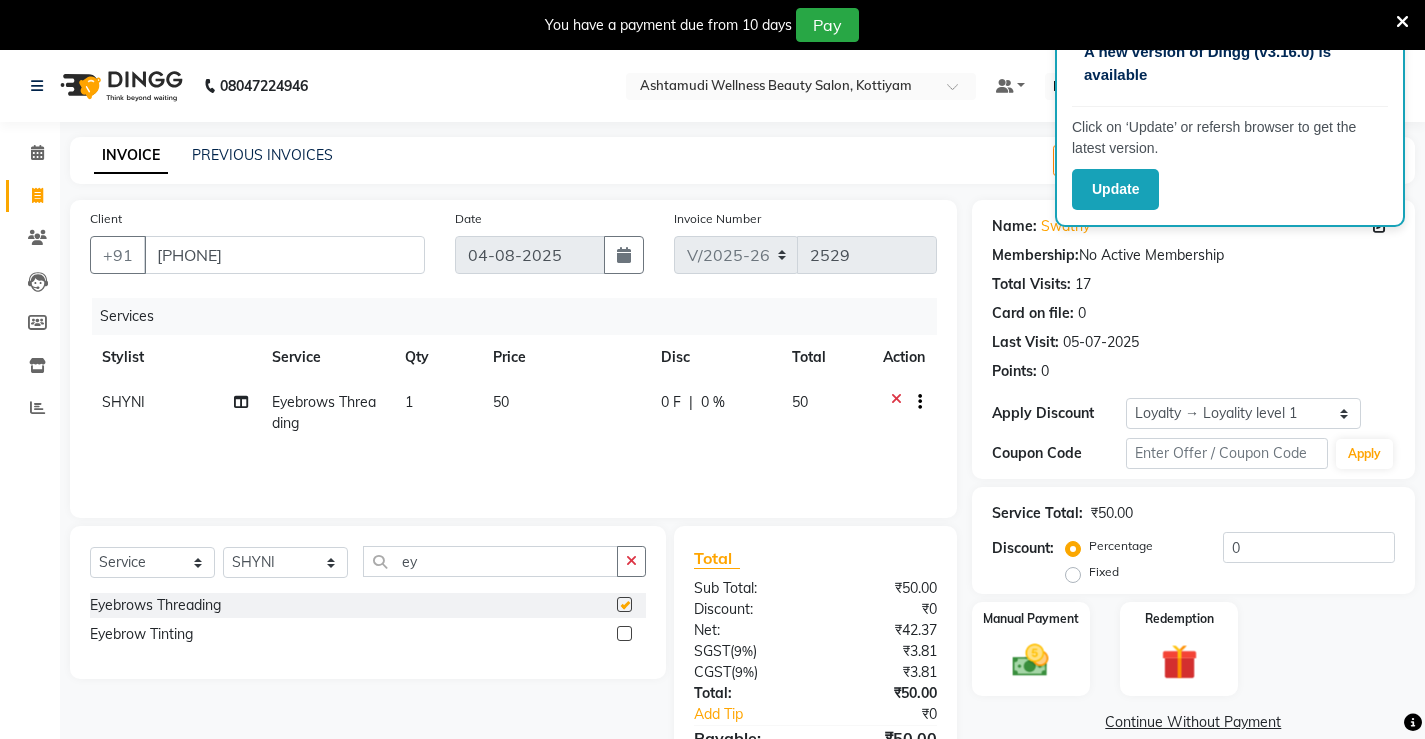 checkbox on "false" 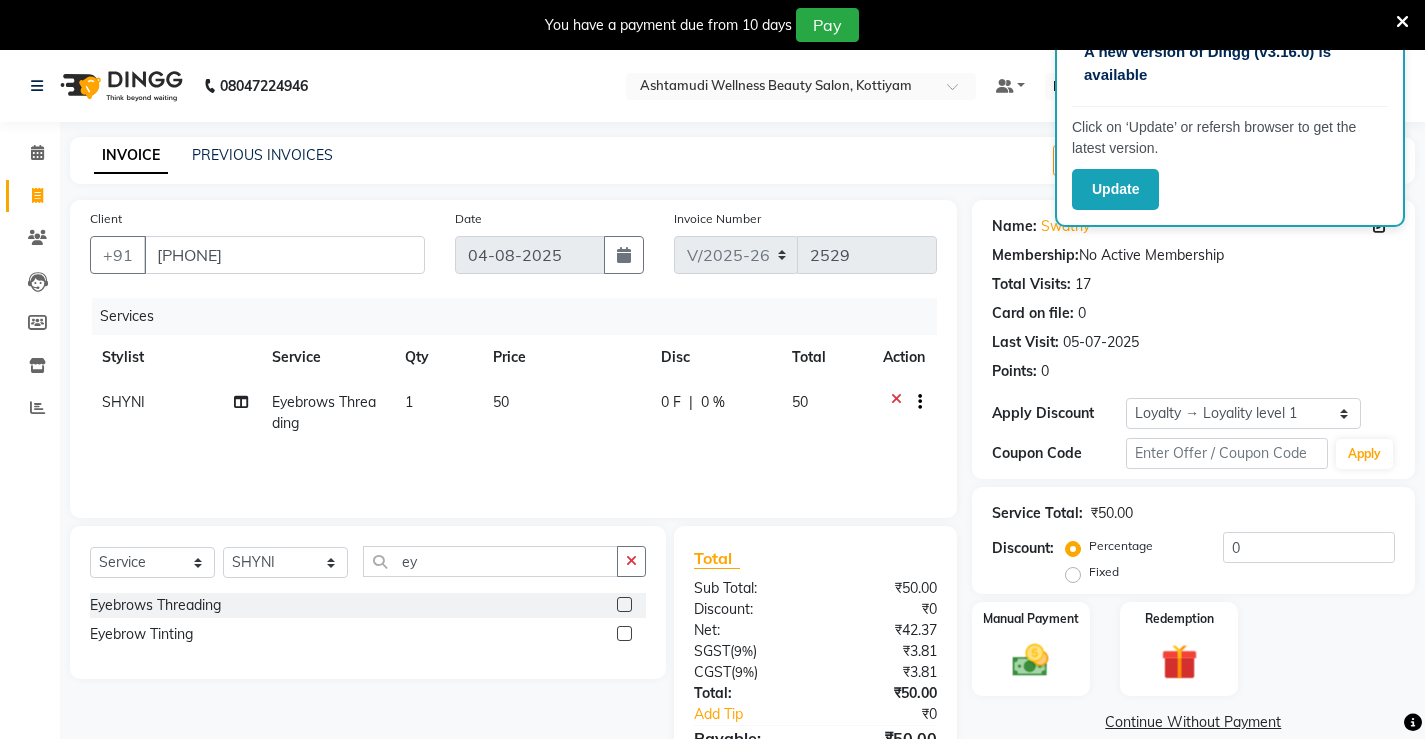 scroll, scrollTop: 111, scrollLeft: 0, axis: vertical 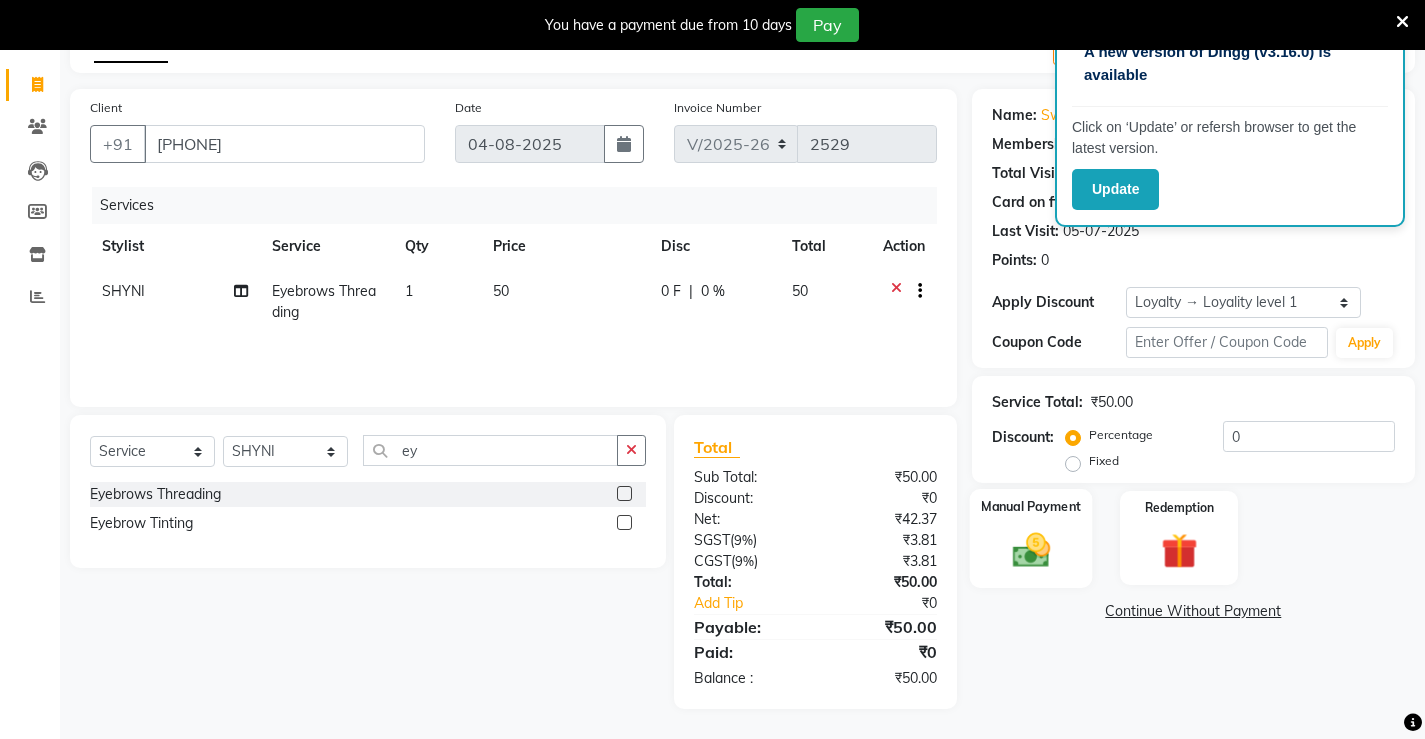 click 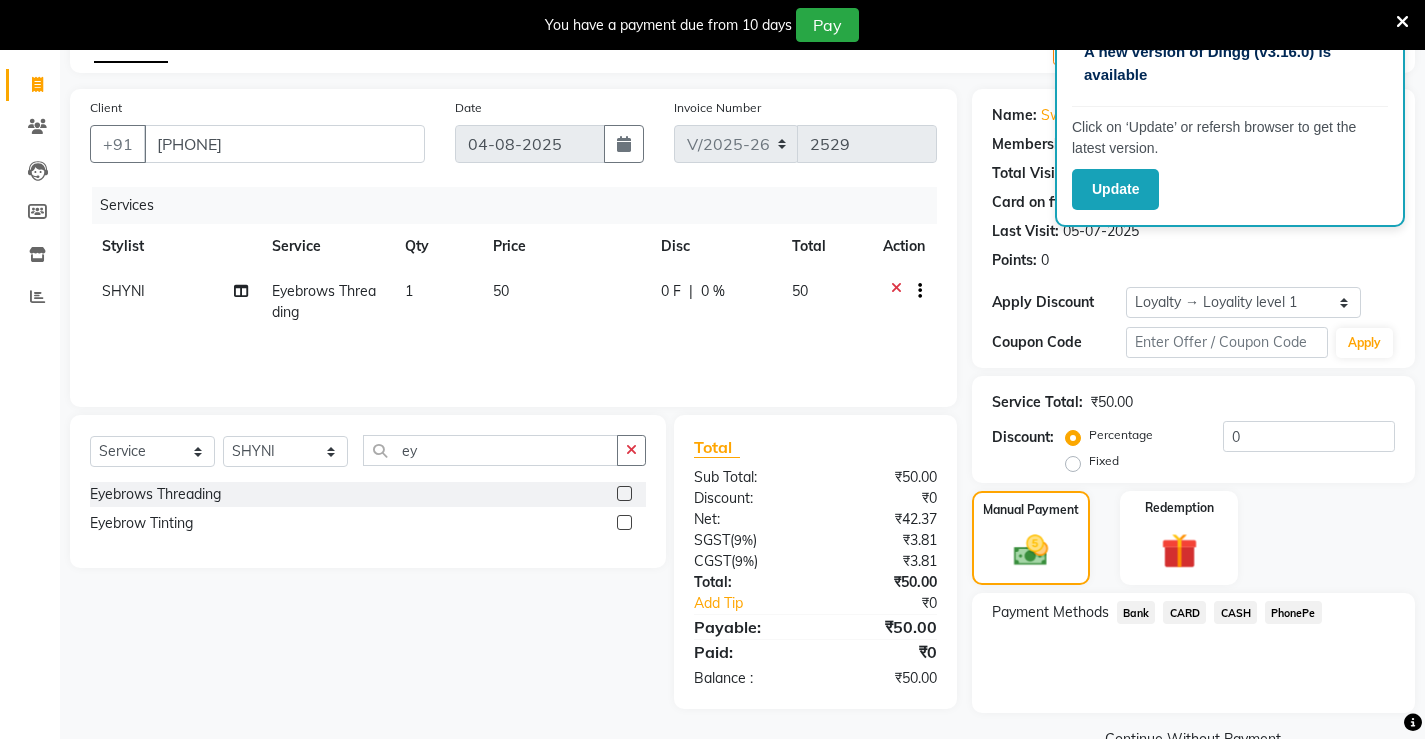 click on "PhonePe" 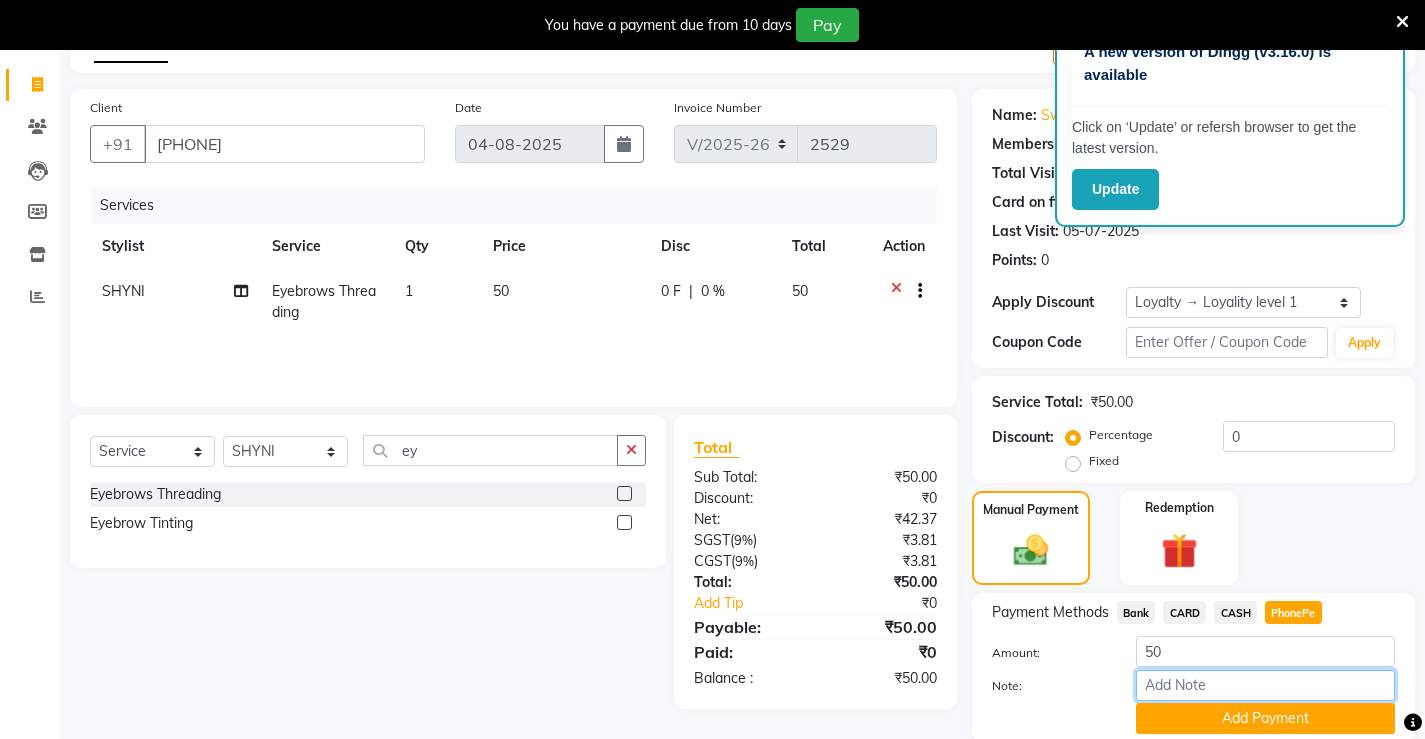 click on "Note:" at bounding box center (1265, 685) 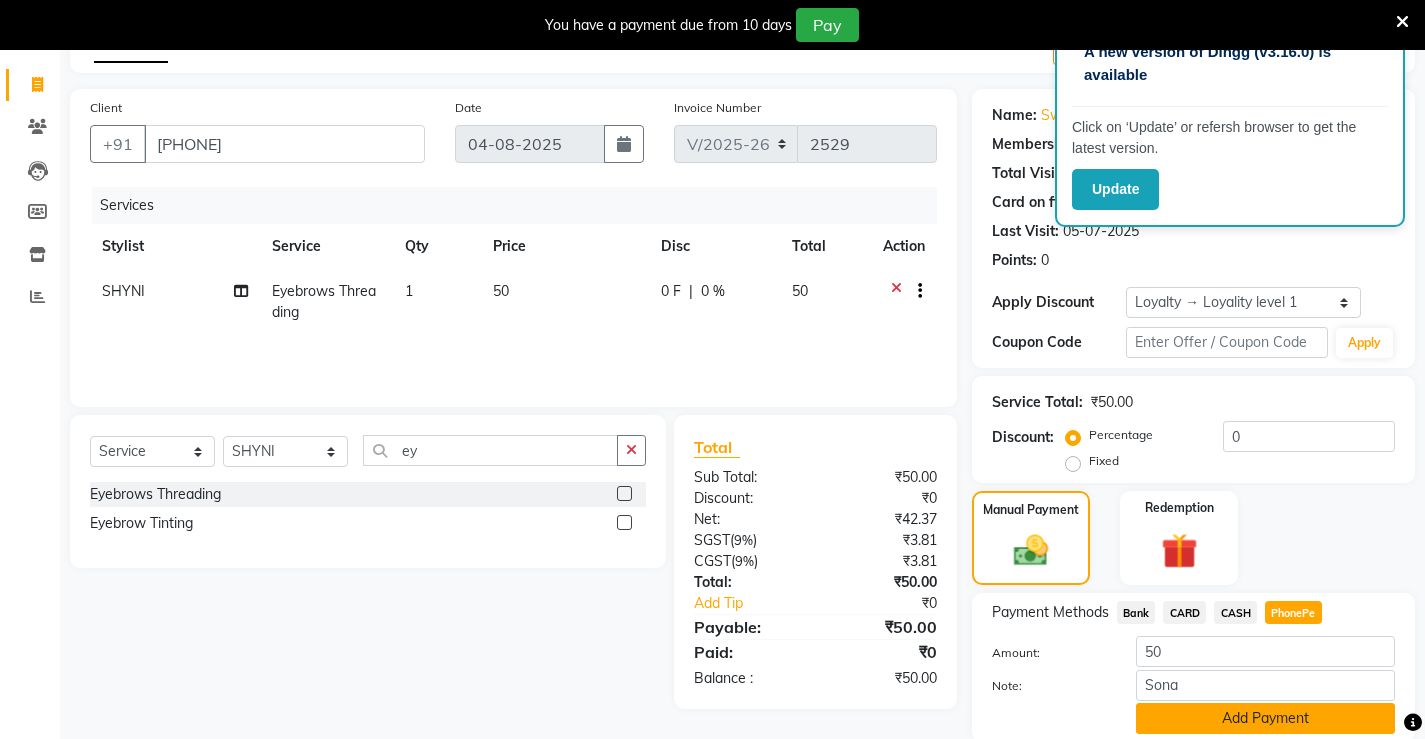 click on "Add Payment" 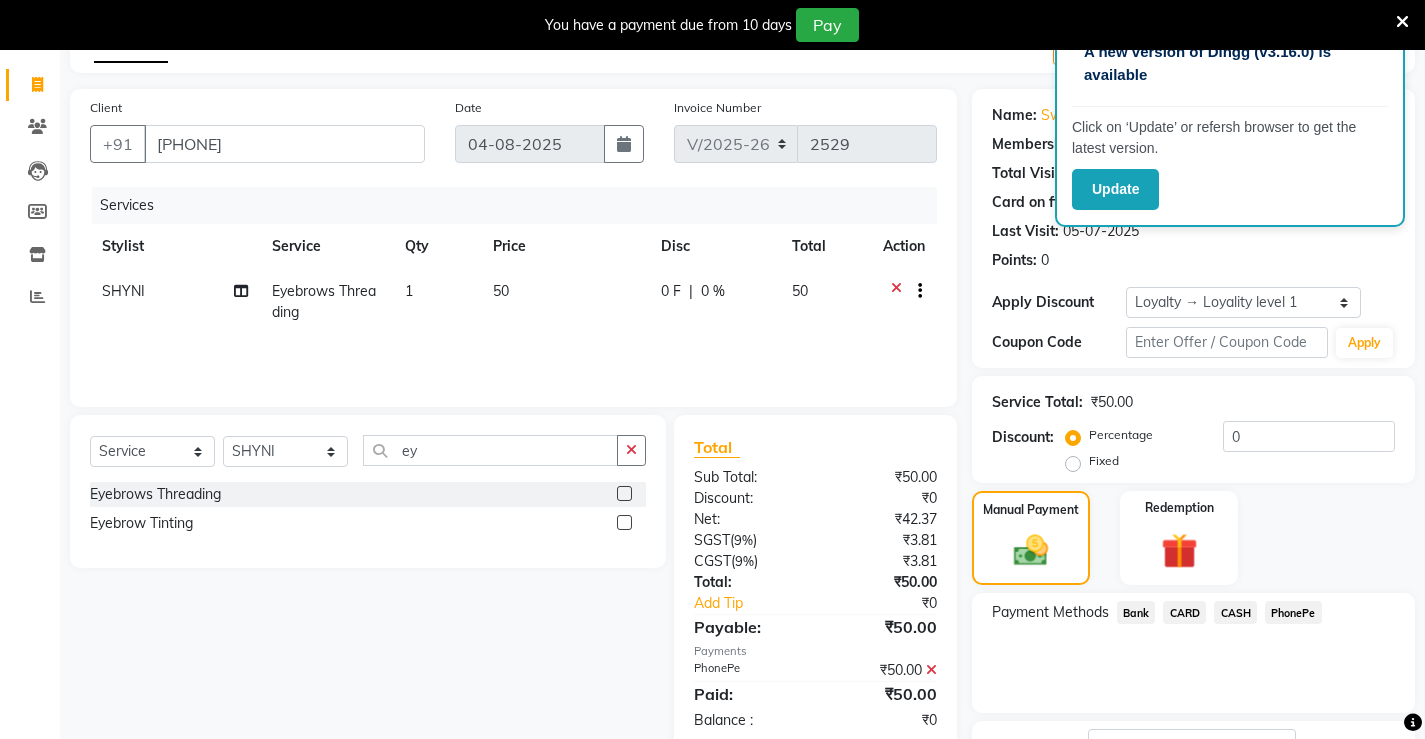 scroll, scrollTop: 252, scrollLeft: 0, axis: vertical 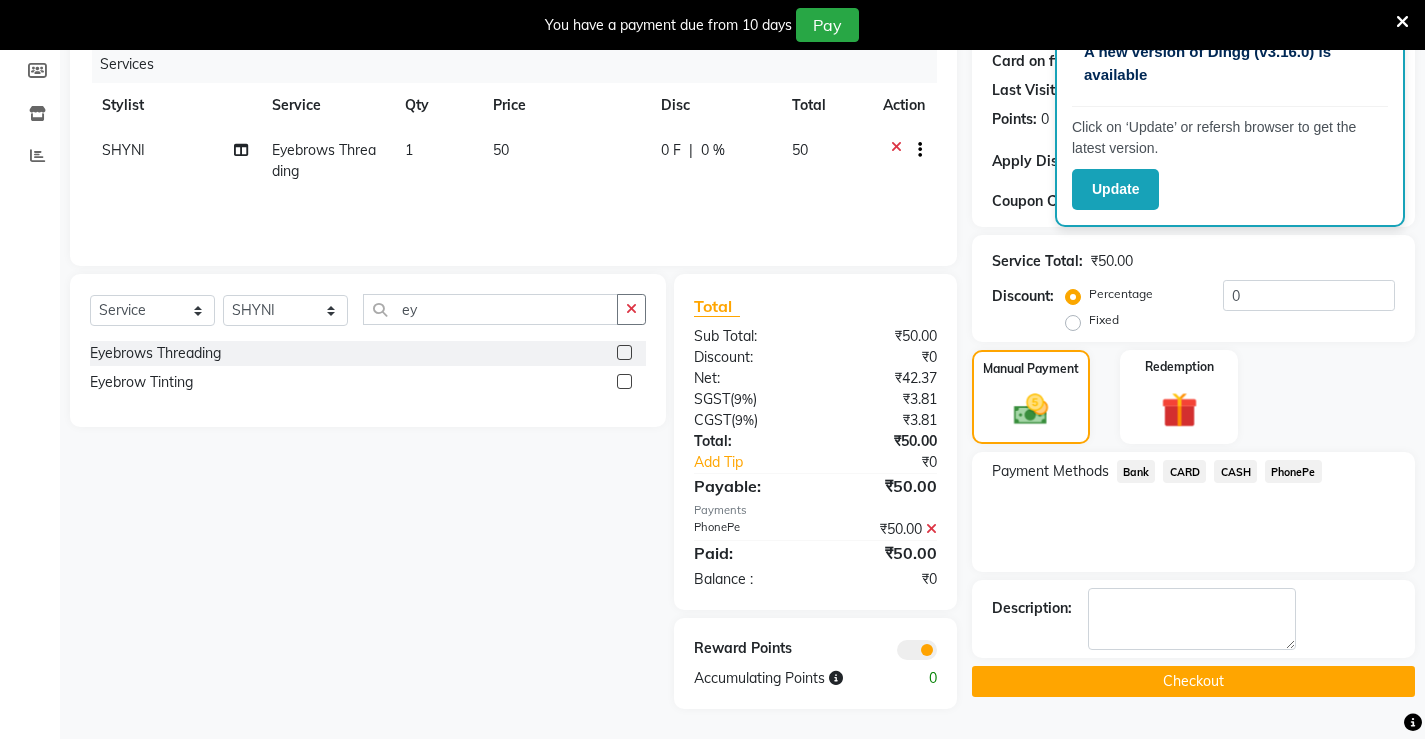 click on "Checkout" 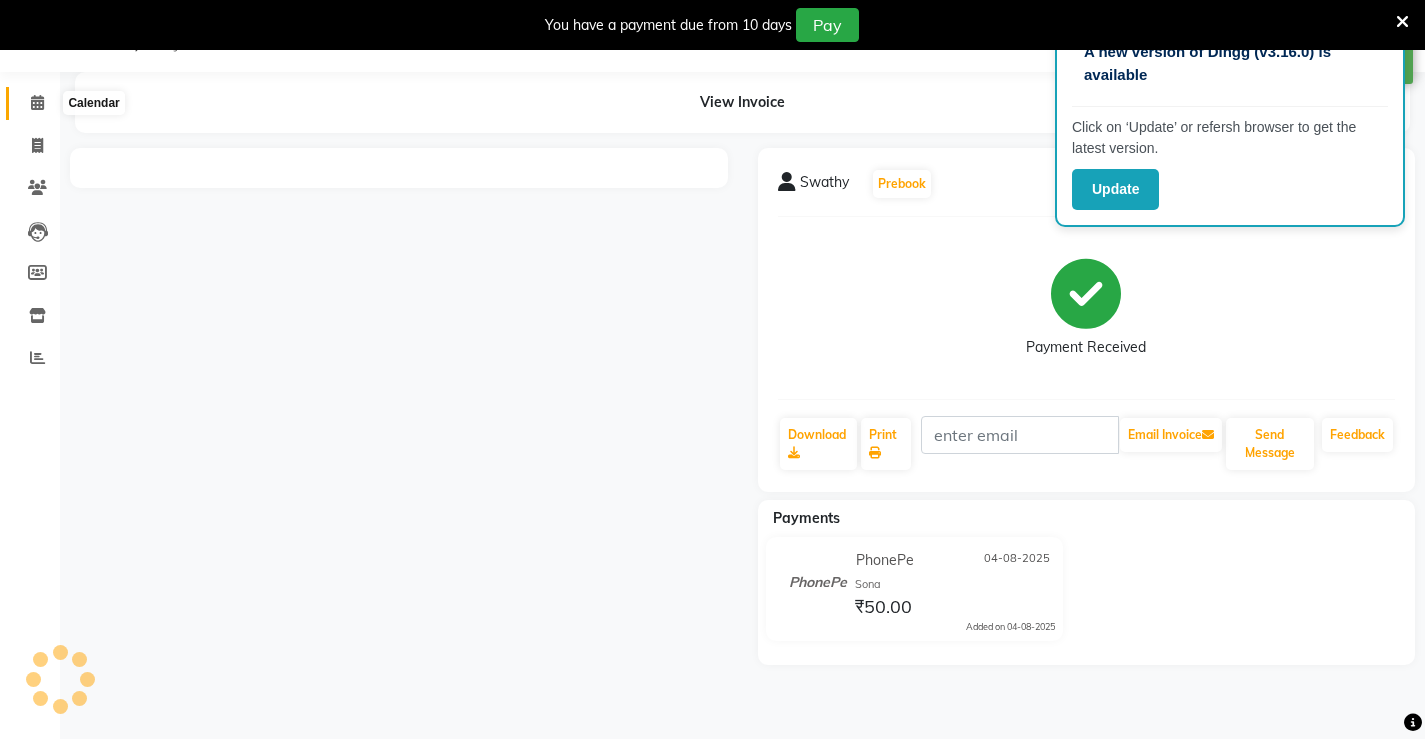 scroll, scrollTop: 171, scrollLeft: 0, axis: vertical 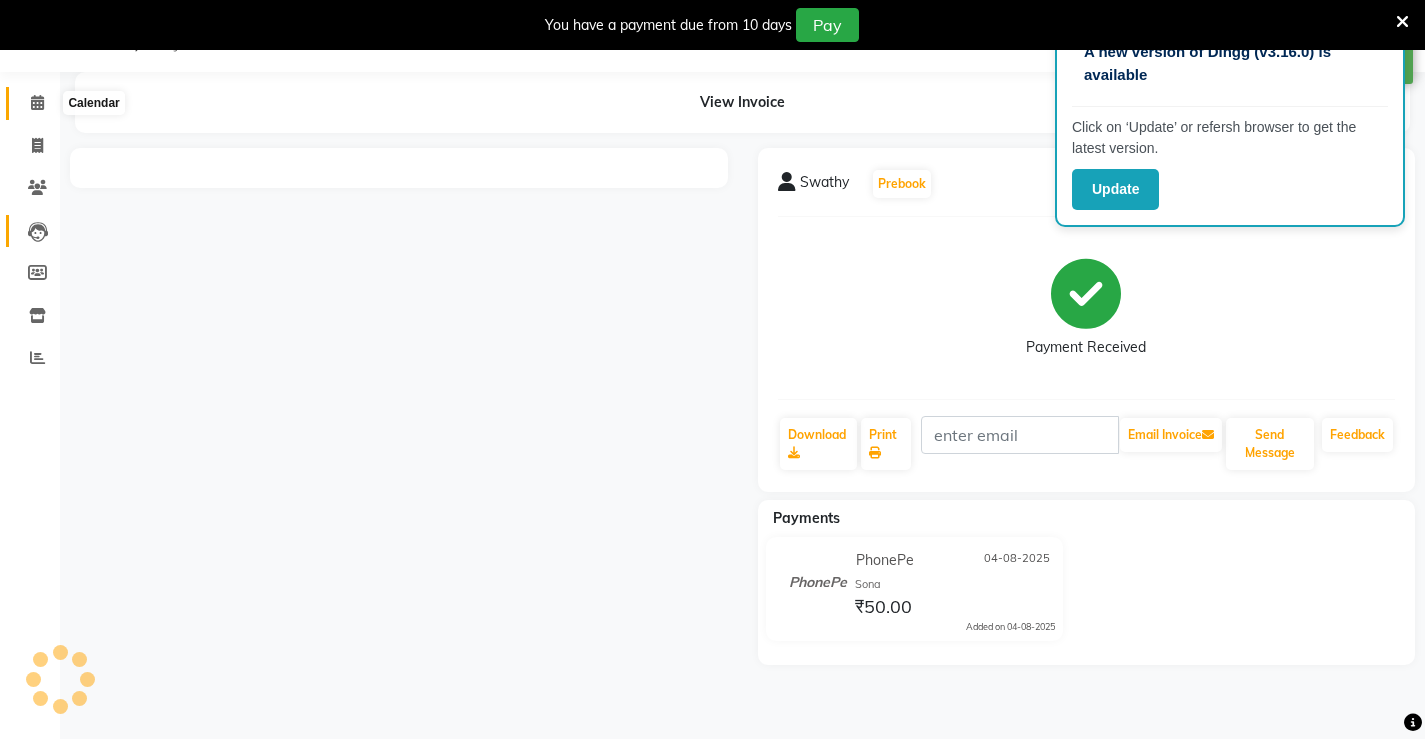 click 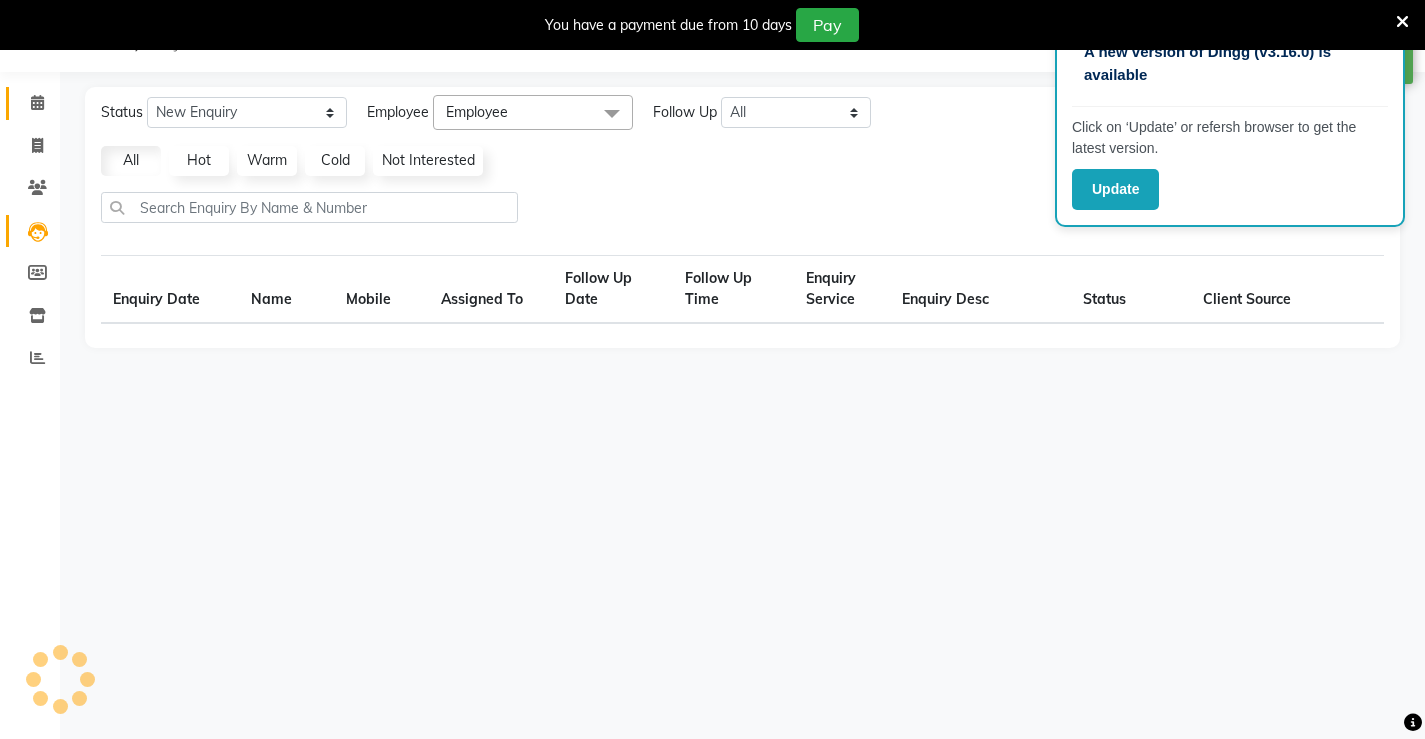 select on "10" 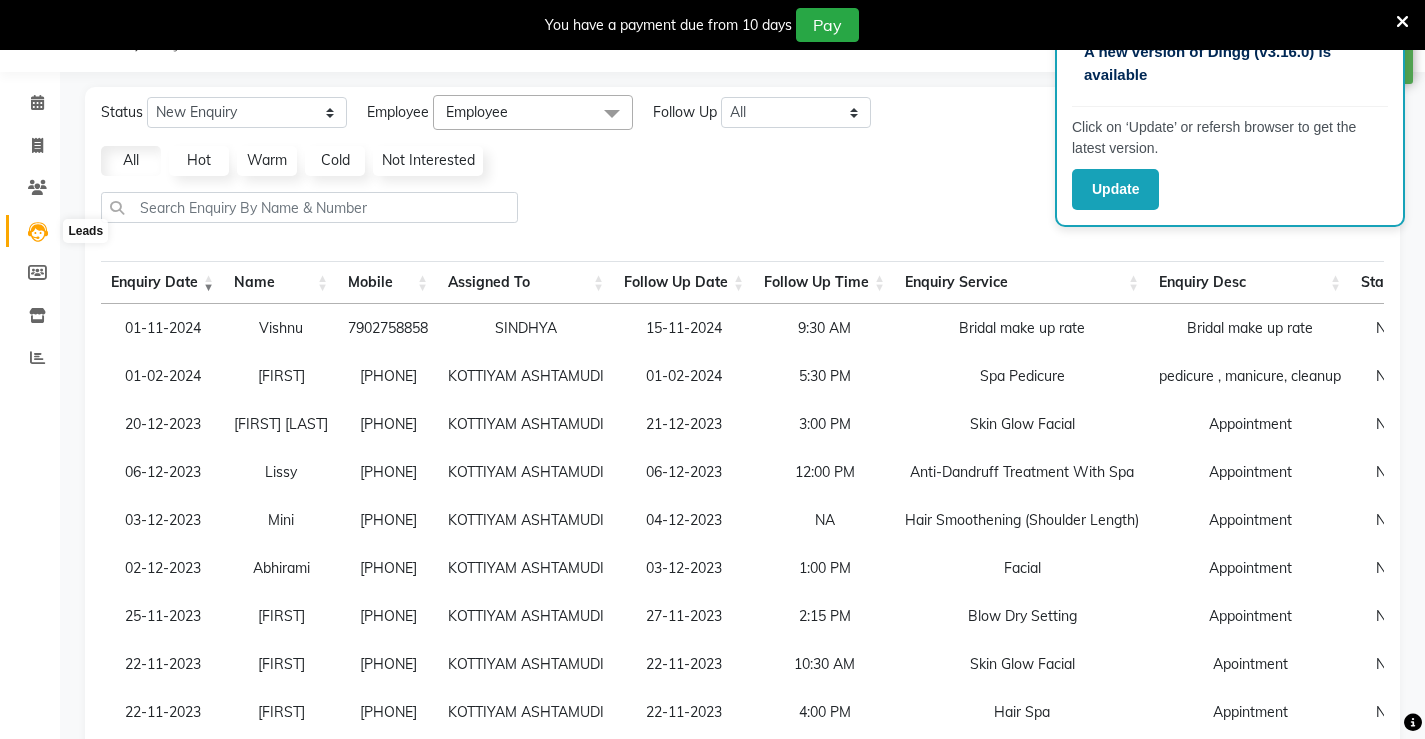 scroll, scrollTop: 171, scrollLeft: 0, axis: vertical 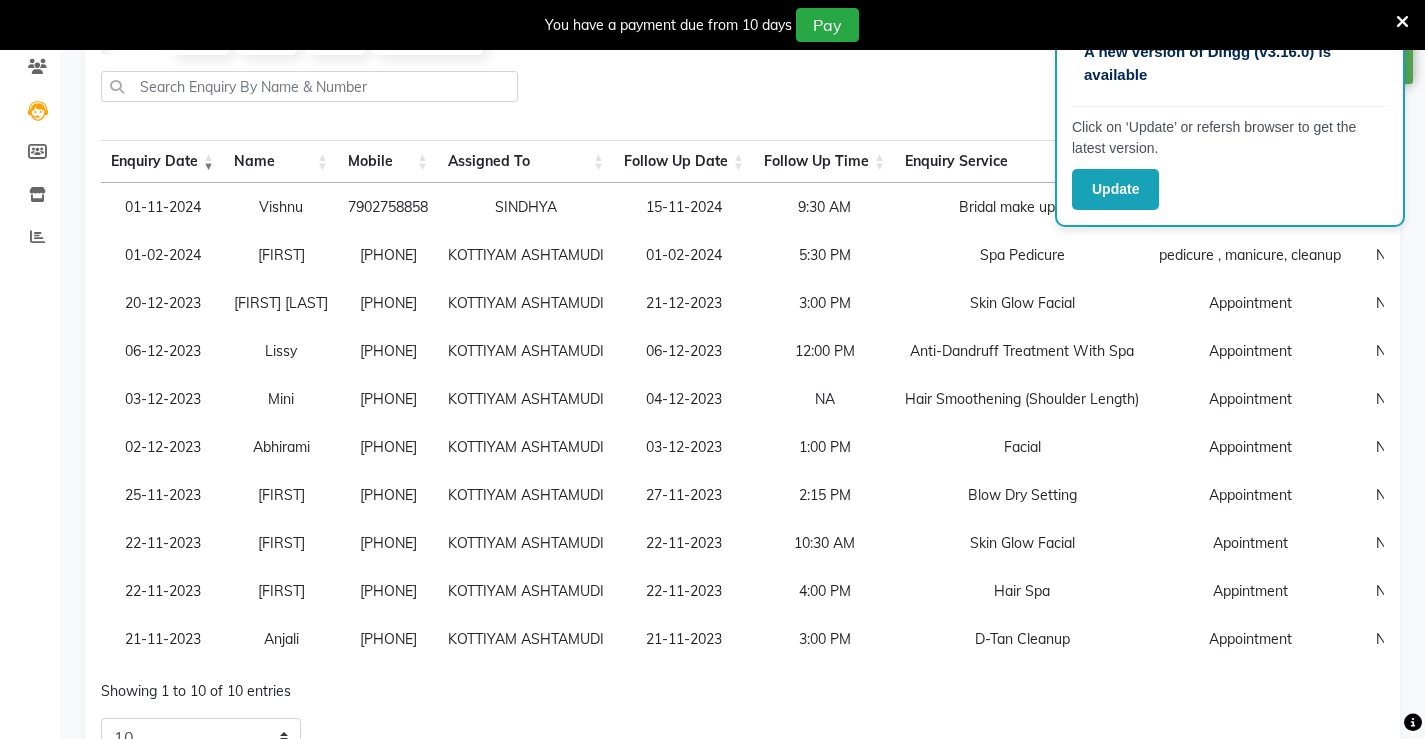 click 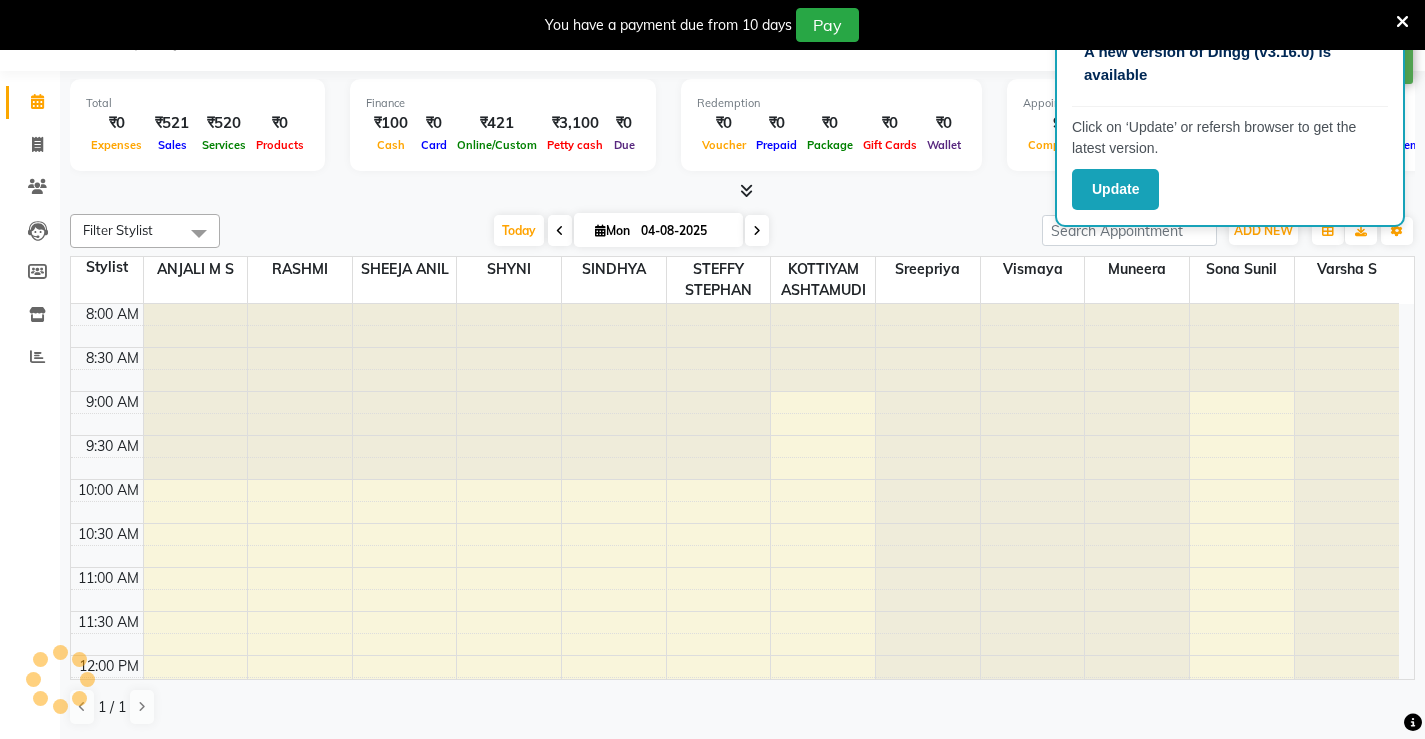 scroll, scrollTop: 0, scrollLeft: 0, axis: both 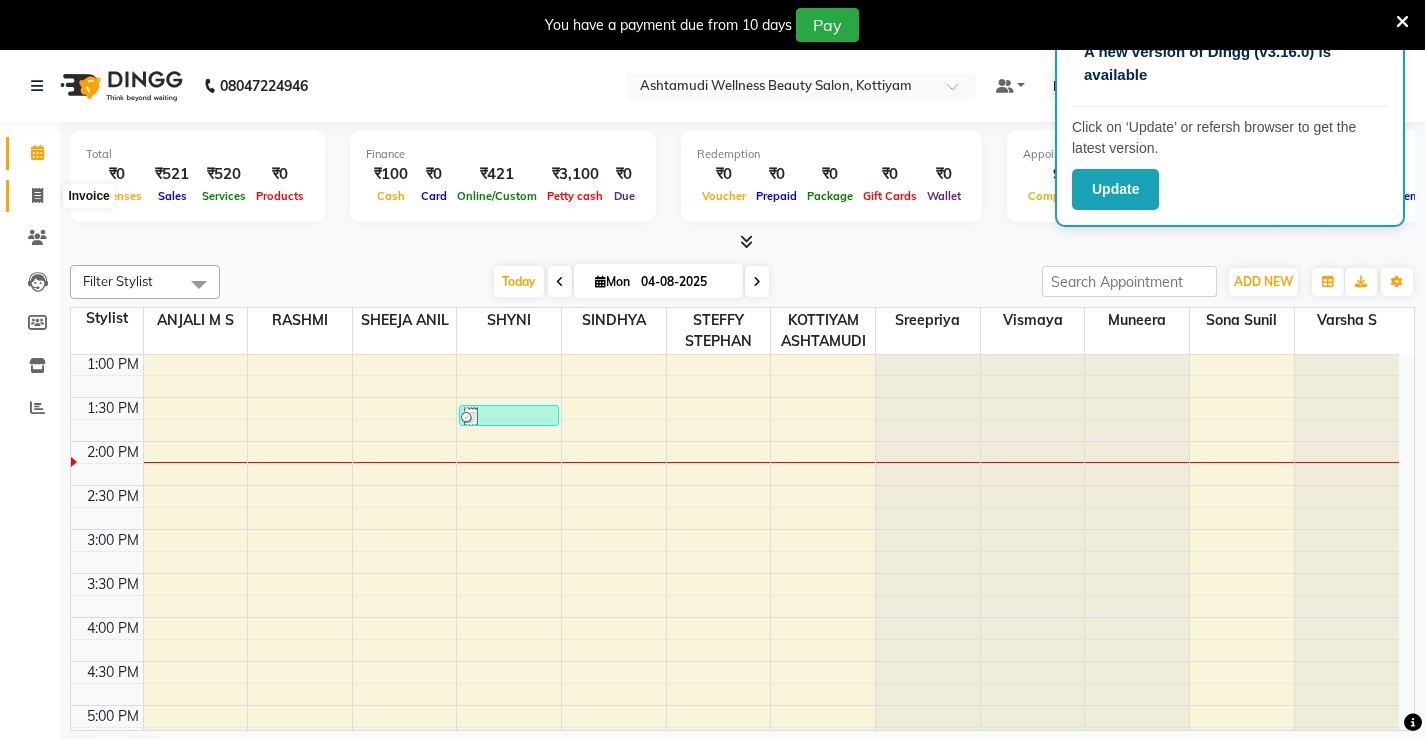 click 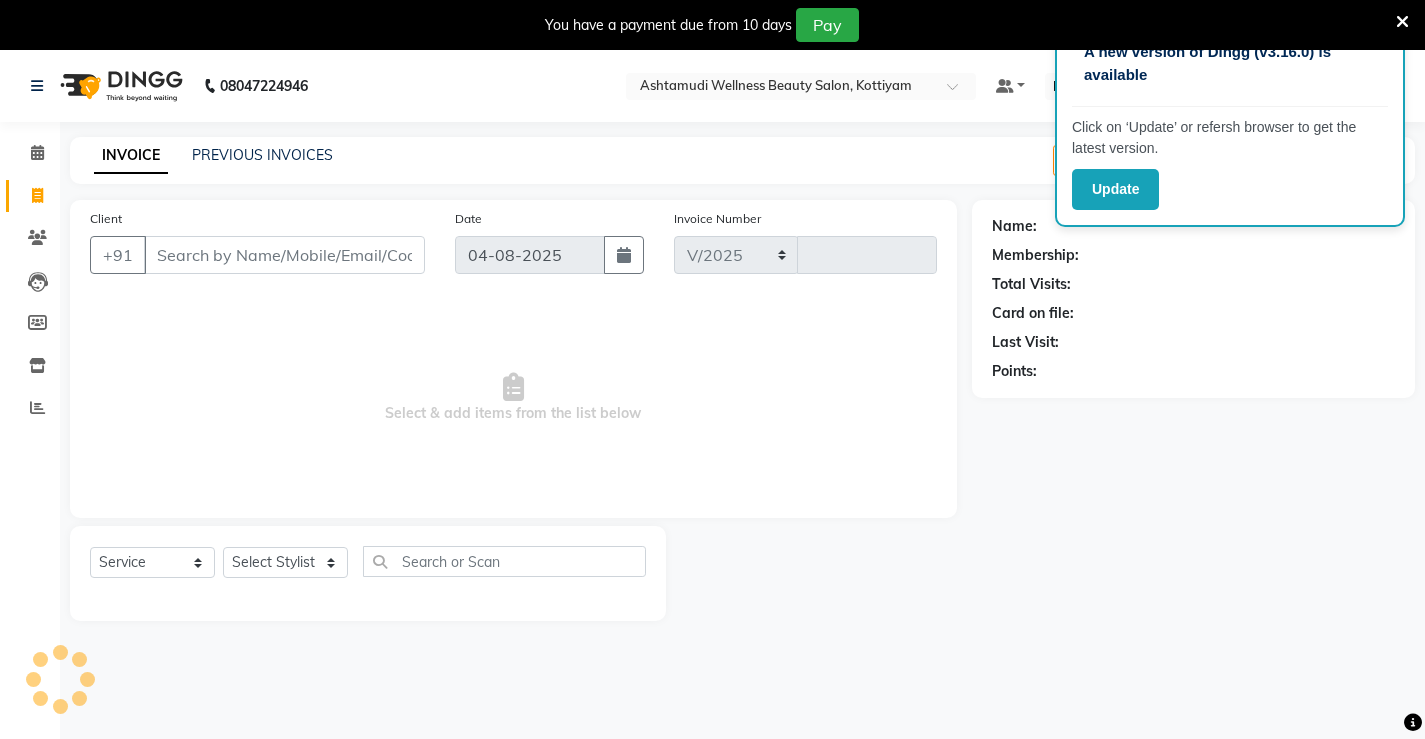 select on "4674" 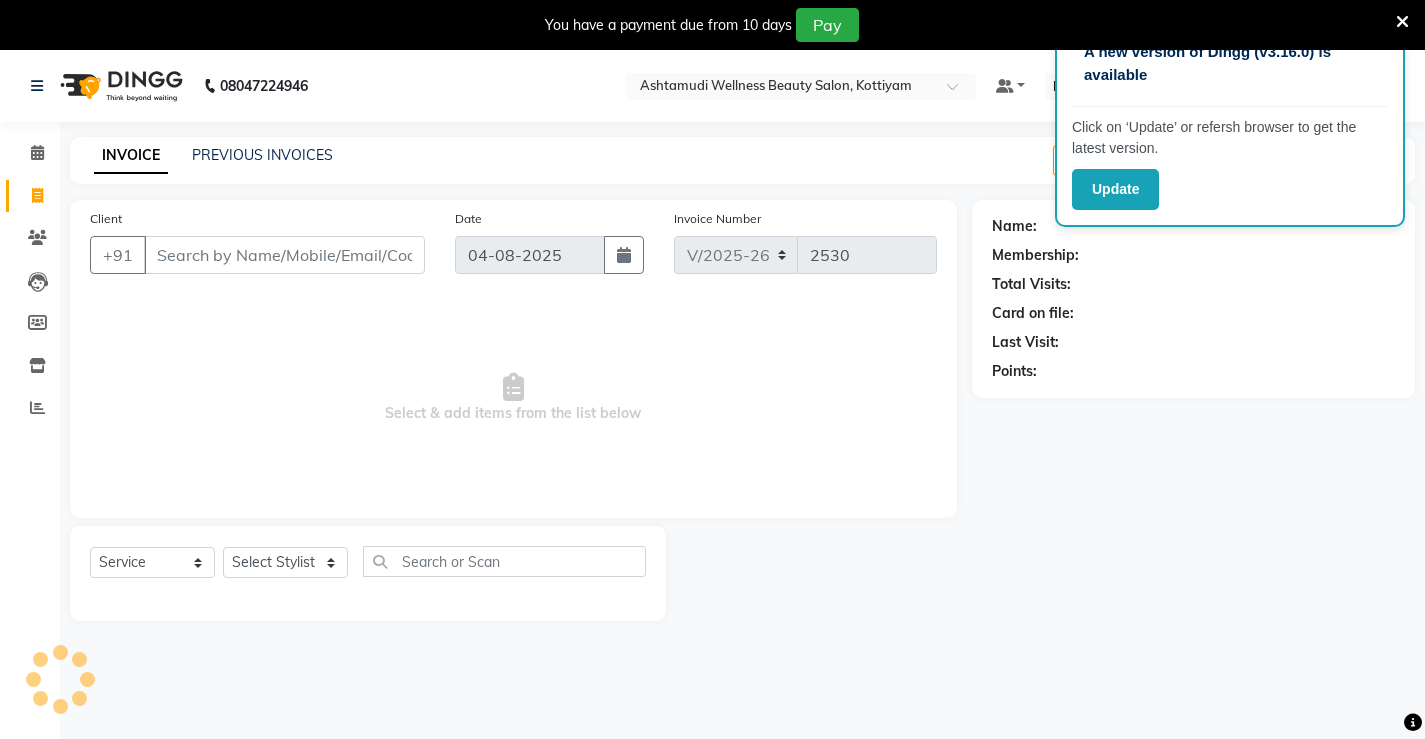 select on "product" 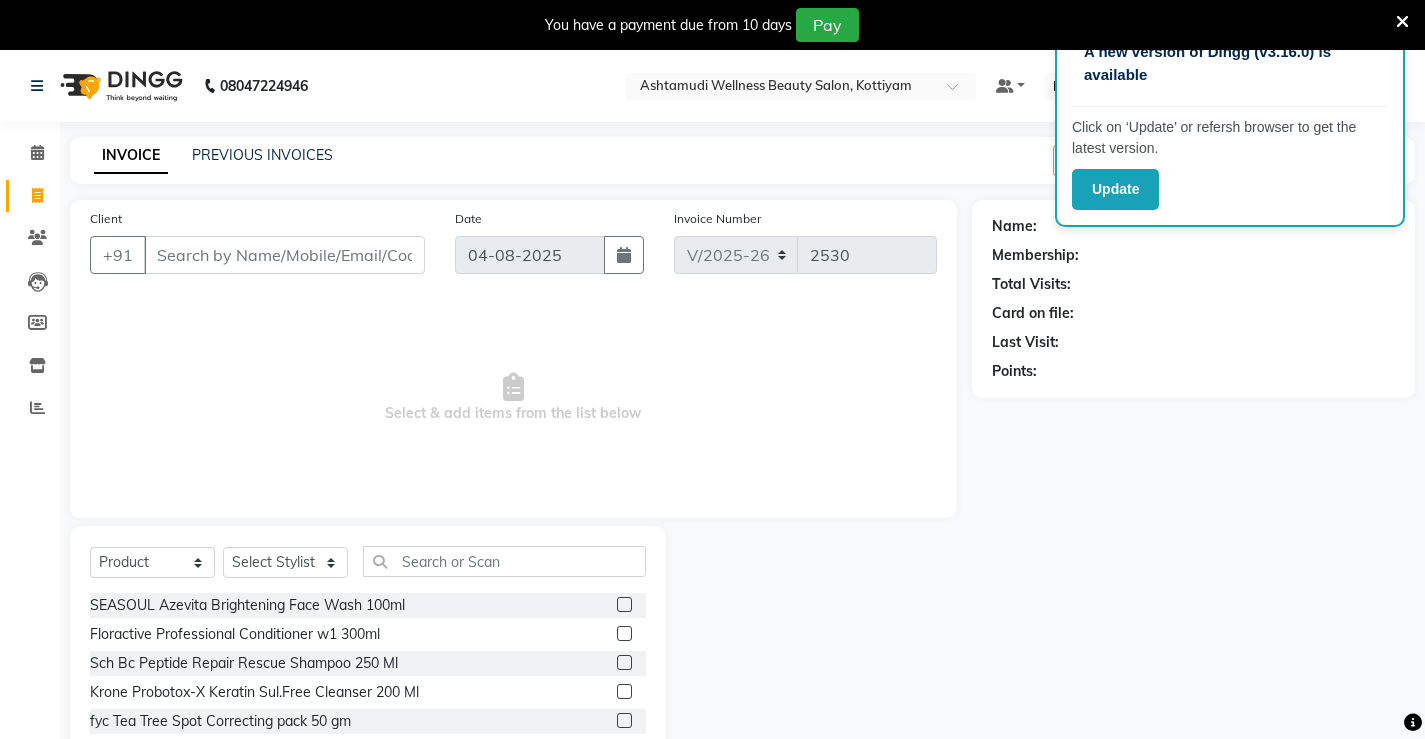 click on "Client" at bounding box center [284, 255] 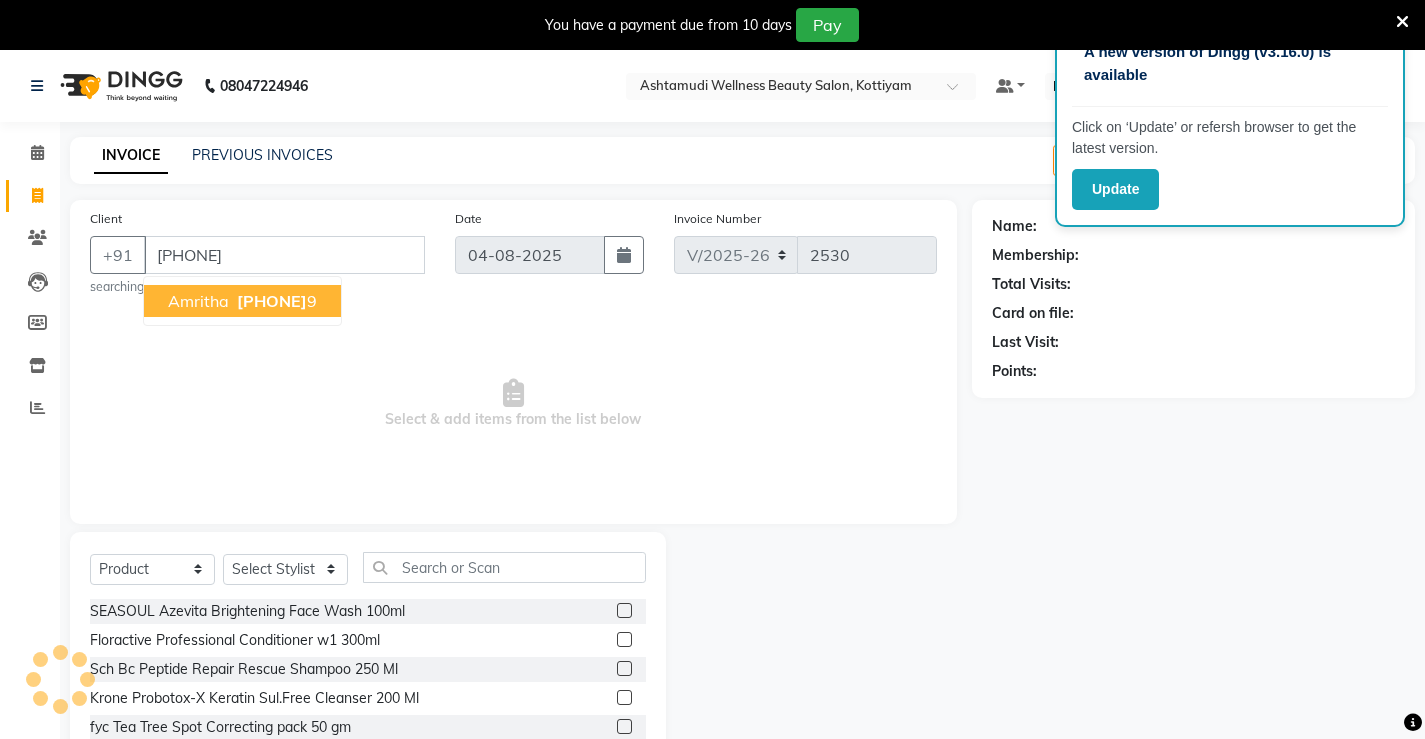 type on "7909108879" 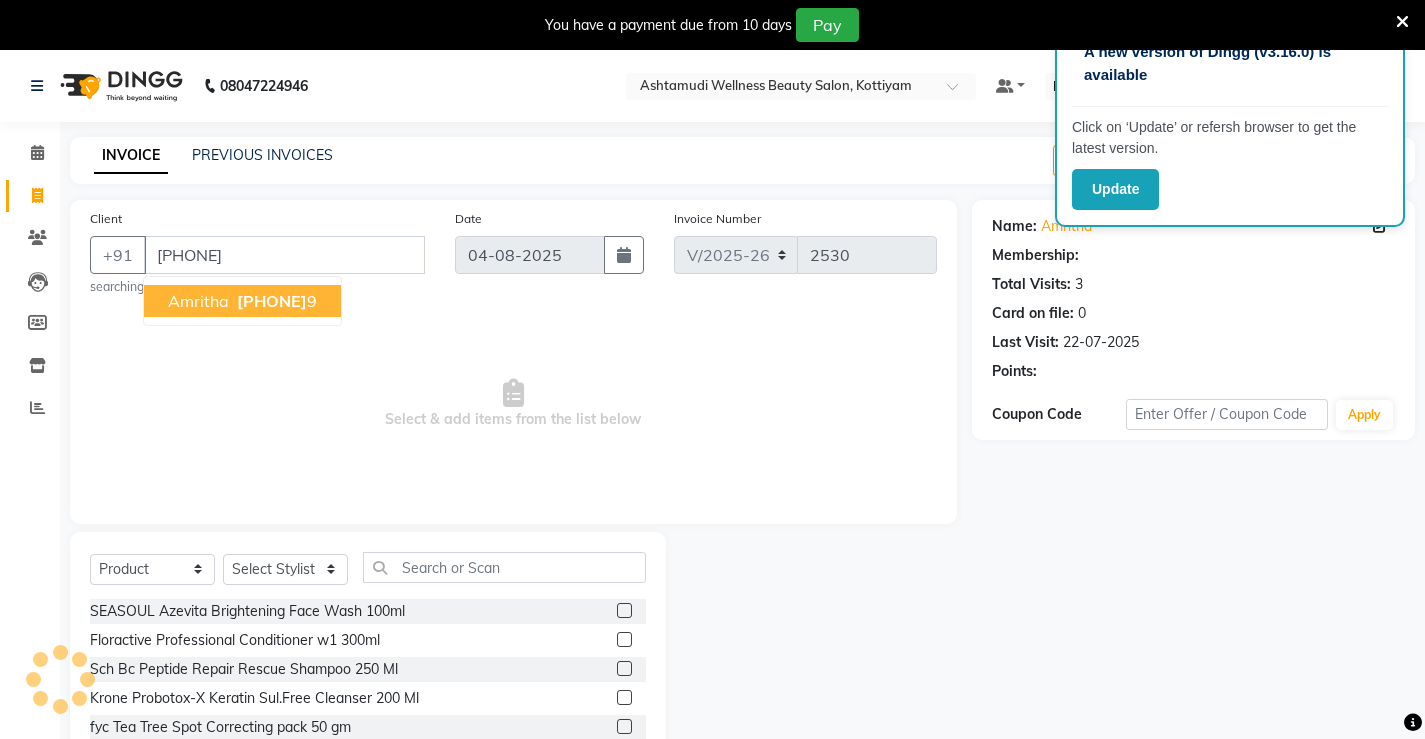 select on "1: Object" 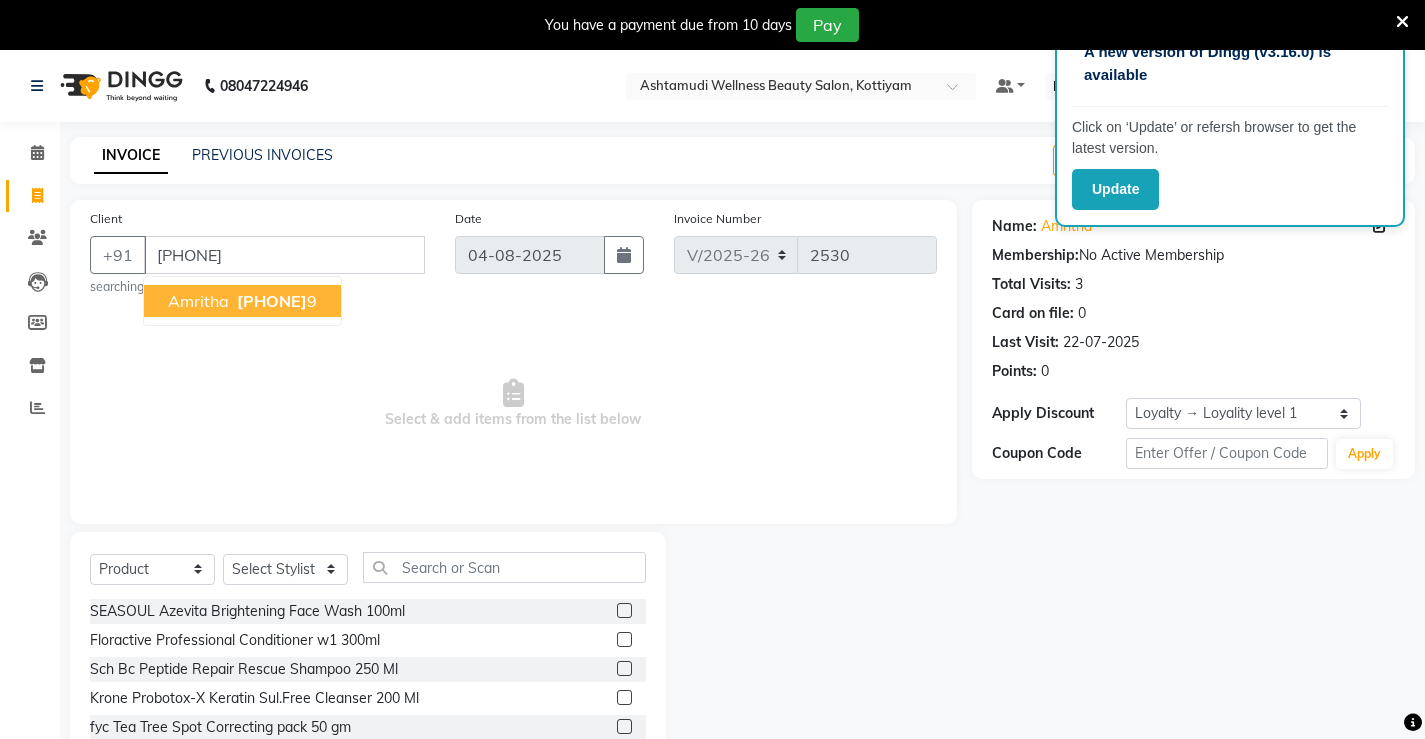 click on "790910887" at bounding box center [272, 301] 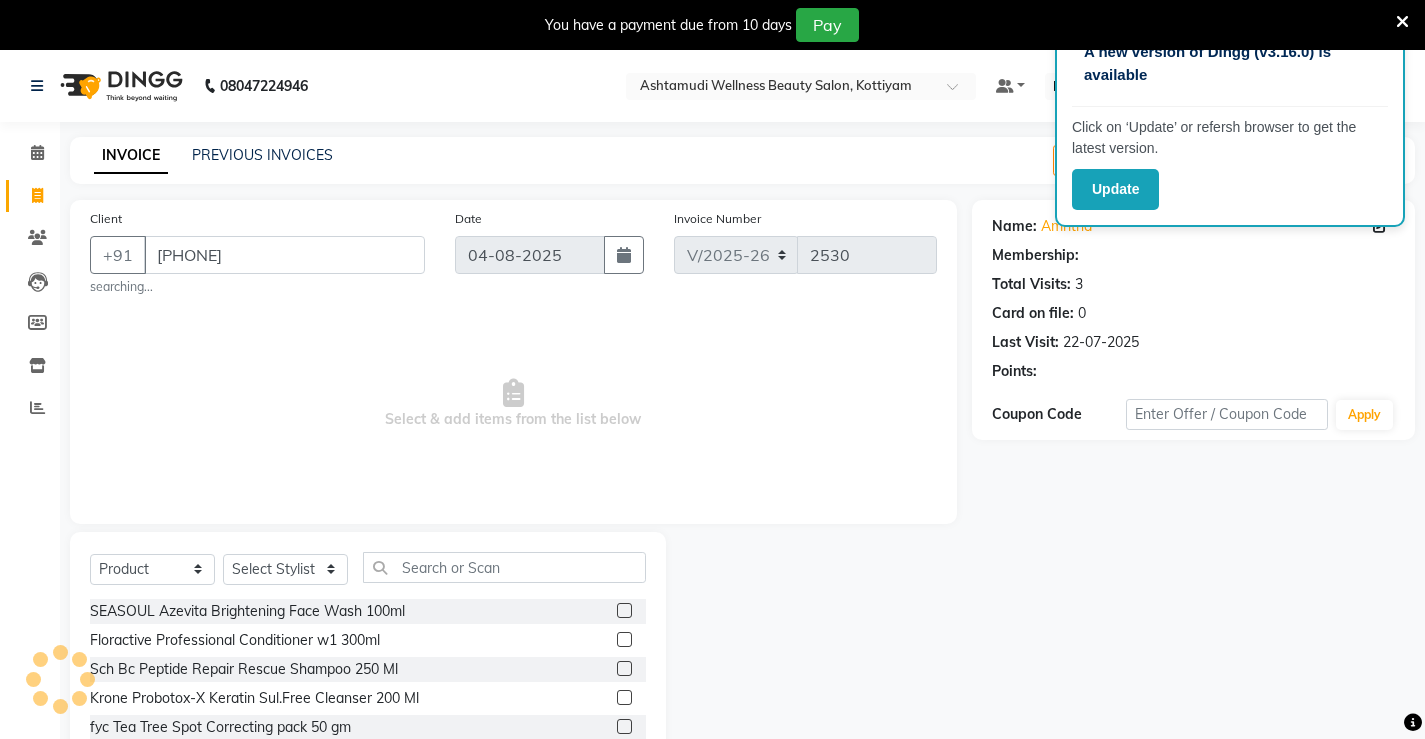 select on "1: Object" 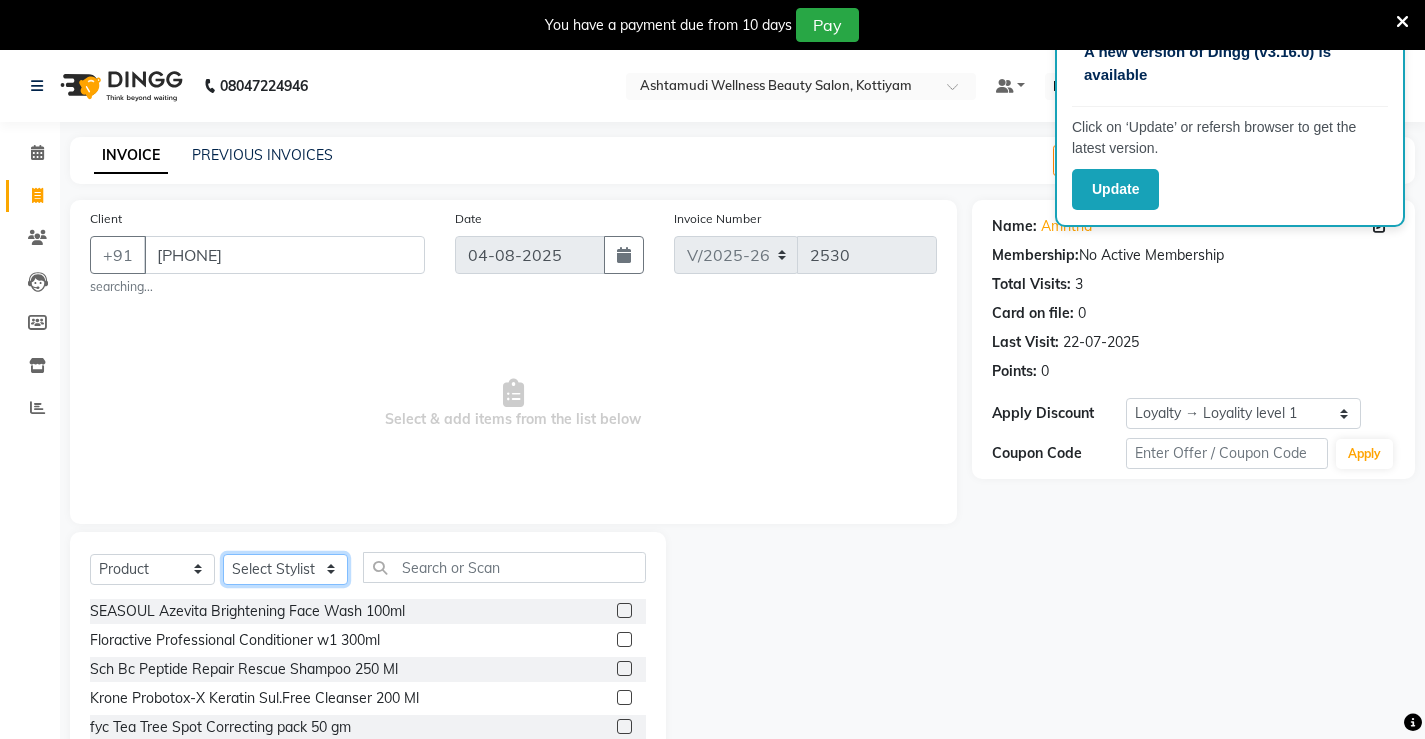 click on "Select Stylist ANJALI M S ASWATHY KOTTIYAM ASHTAMUDI KUMARI Muneera RASHMI SHEEJA ANIL SHYNI  SINDHYA  Sona Sunil Sreepriya STEFFY STEPHAN Varsha S Vismaya" 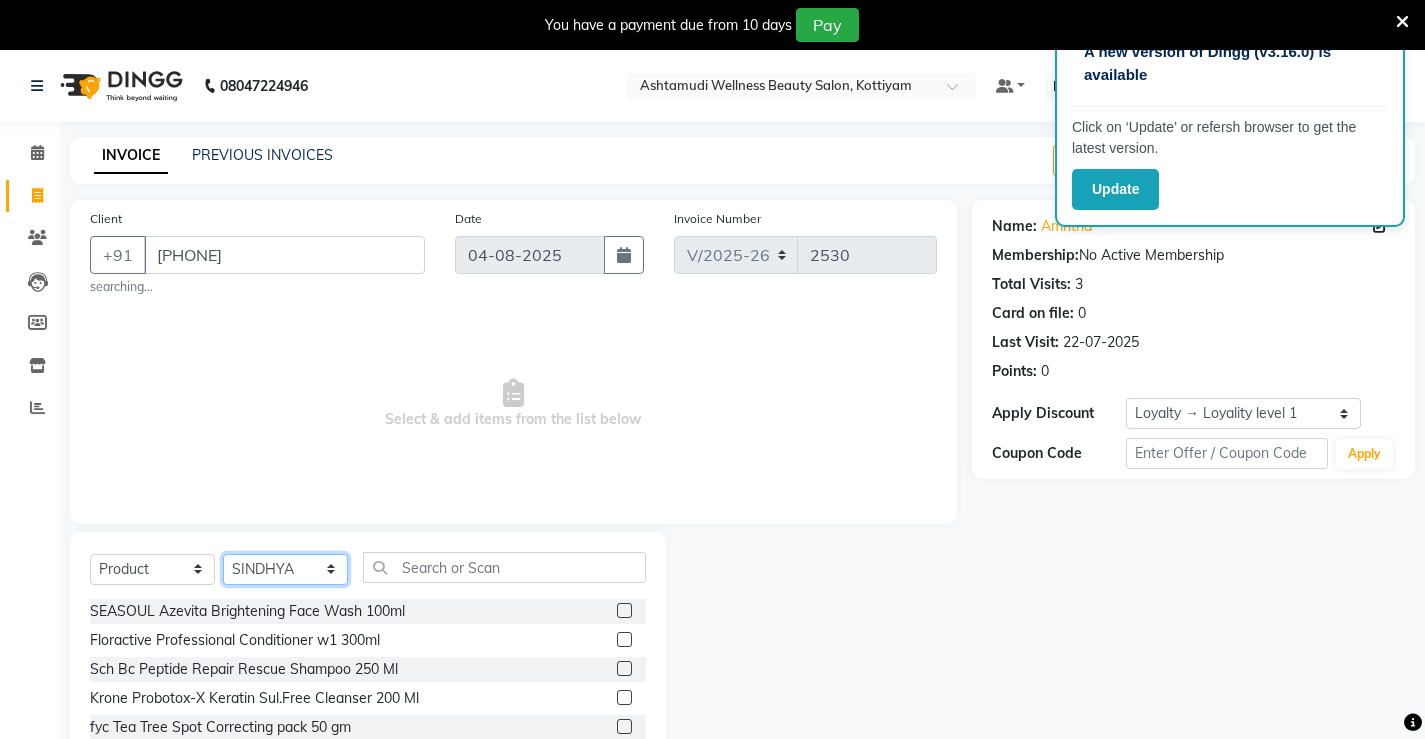click on "Select Stylist ANJALI M S ASWATHY KOTTIYAM ASHTAMUDI KUMARI Muneera RASHMI SHEEJA ANIL SHYNI  SINDHYA  Sona Sunil Sreepriya STEFFY STEPHAN Varsha S Vismaya" 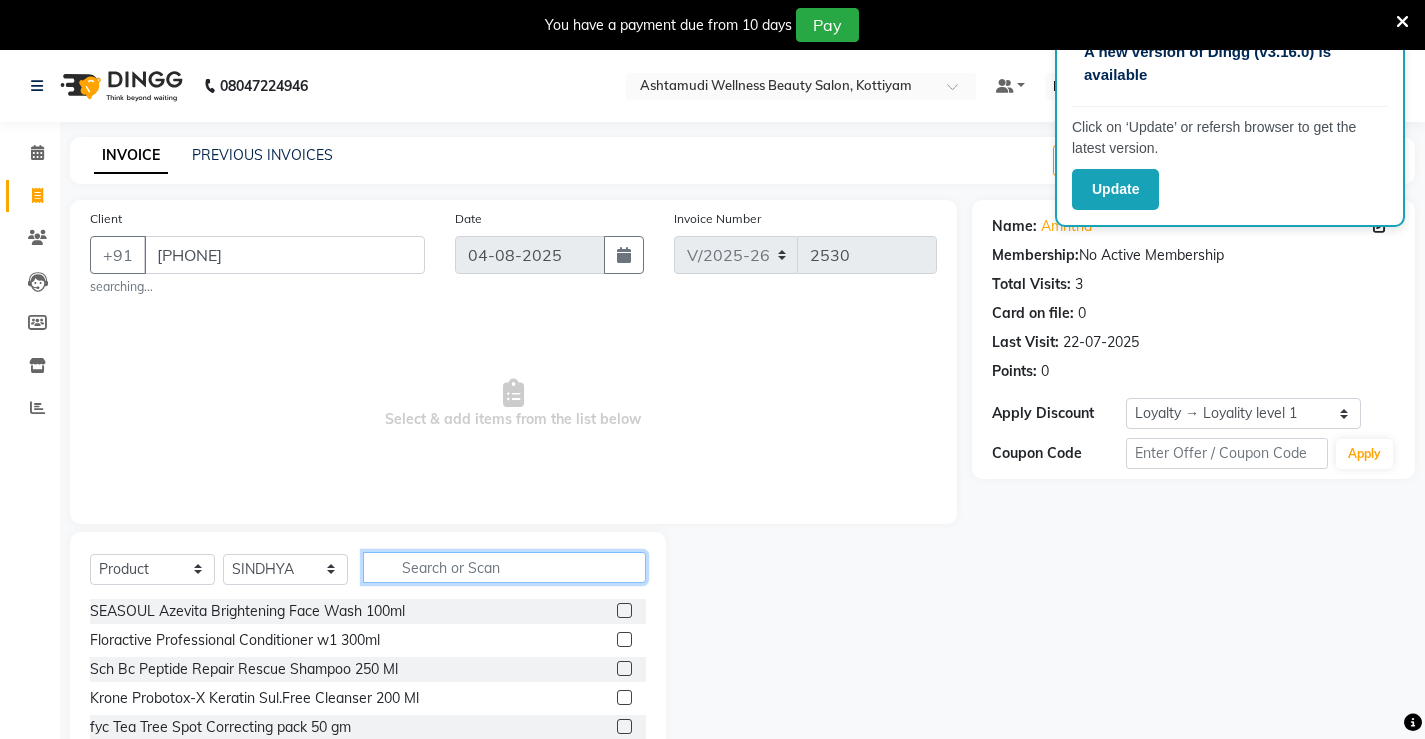 click 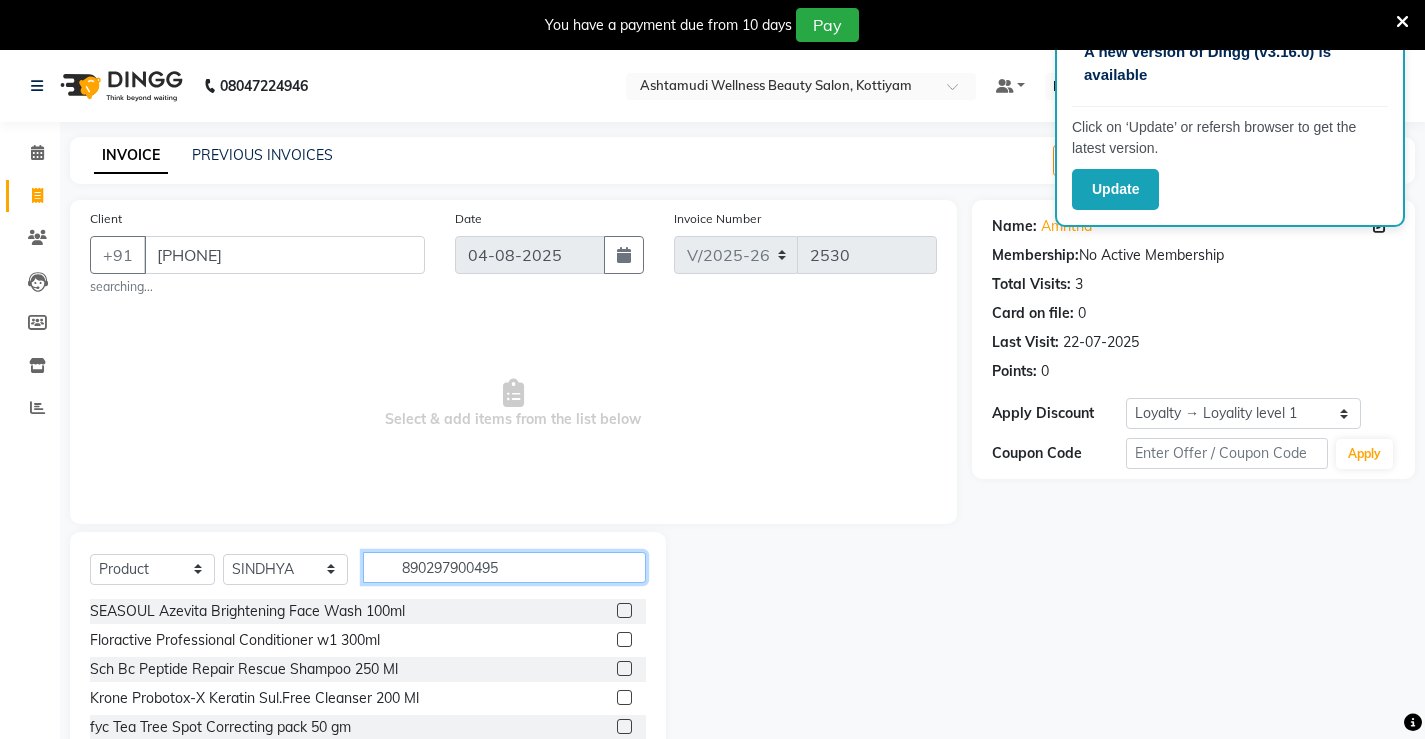 type on "8902979004954" 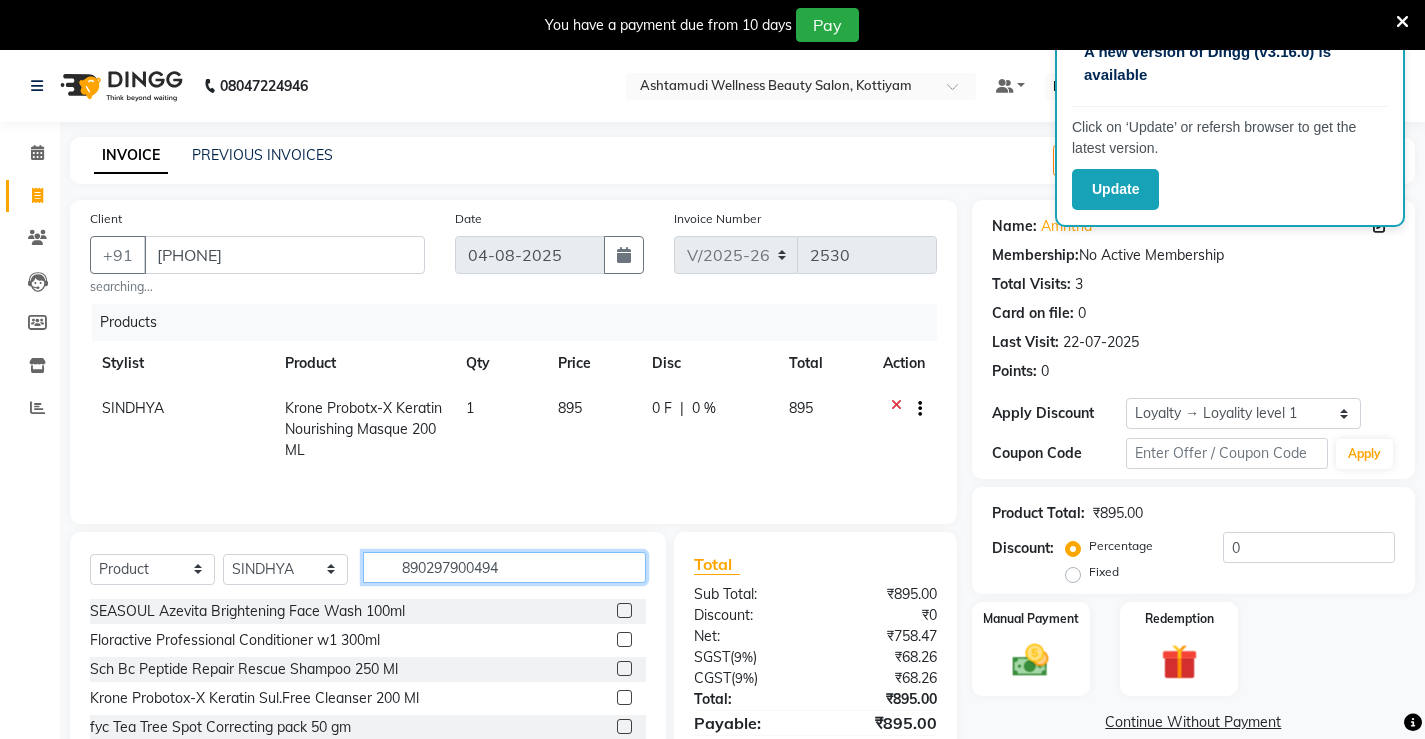 type on "8902979004947" 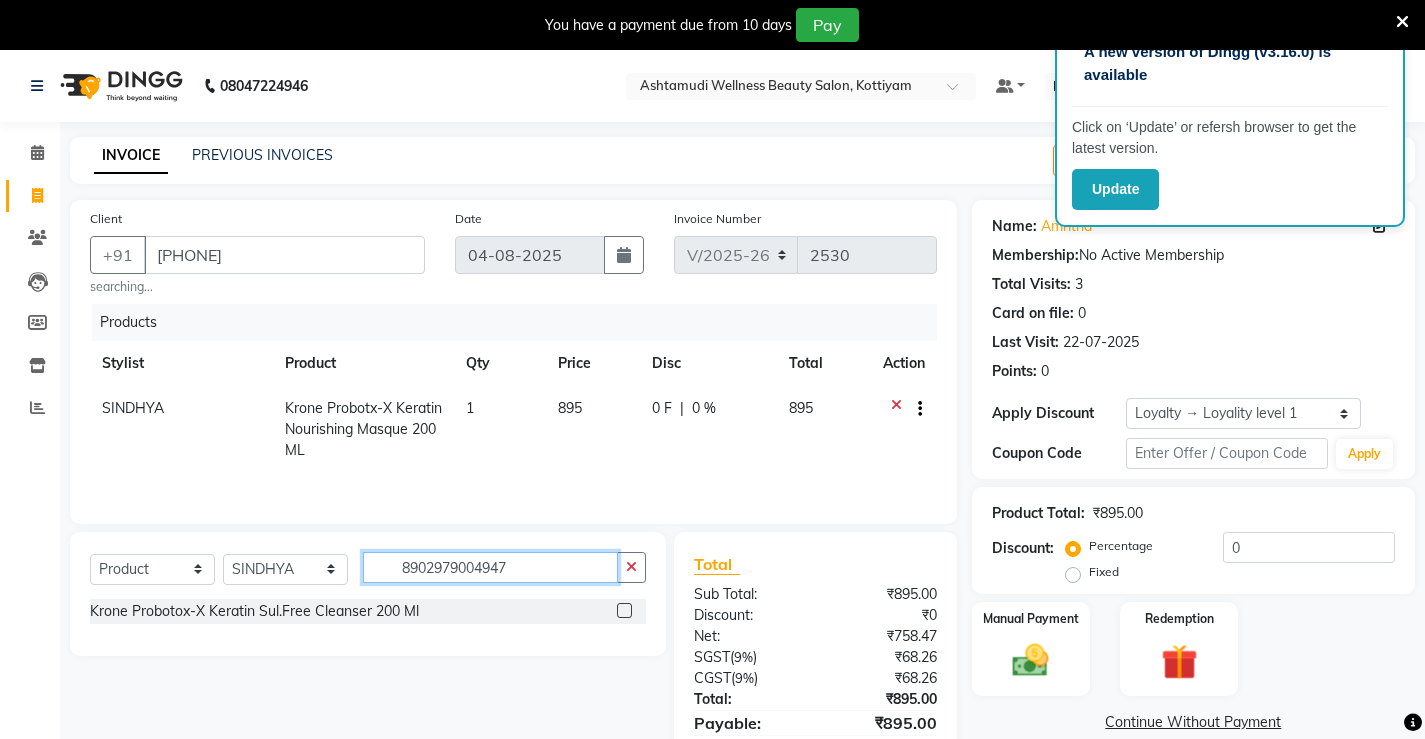 type 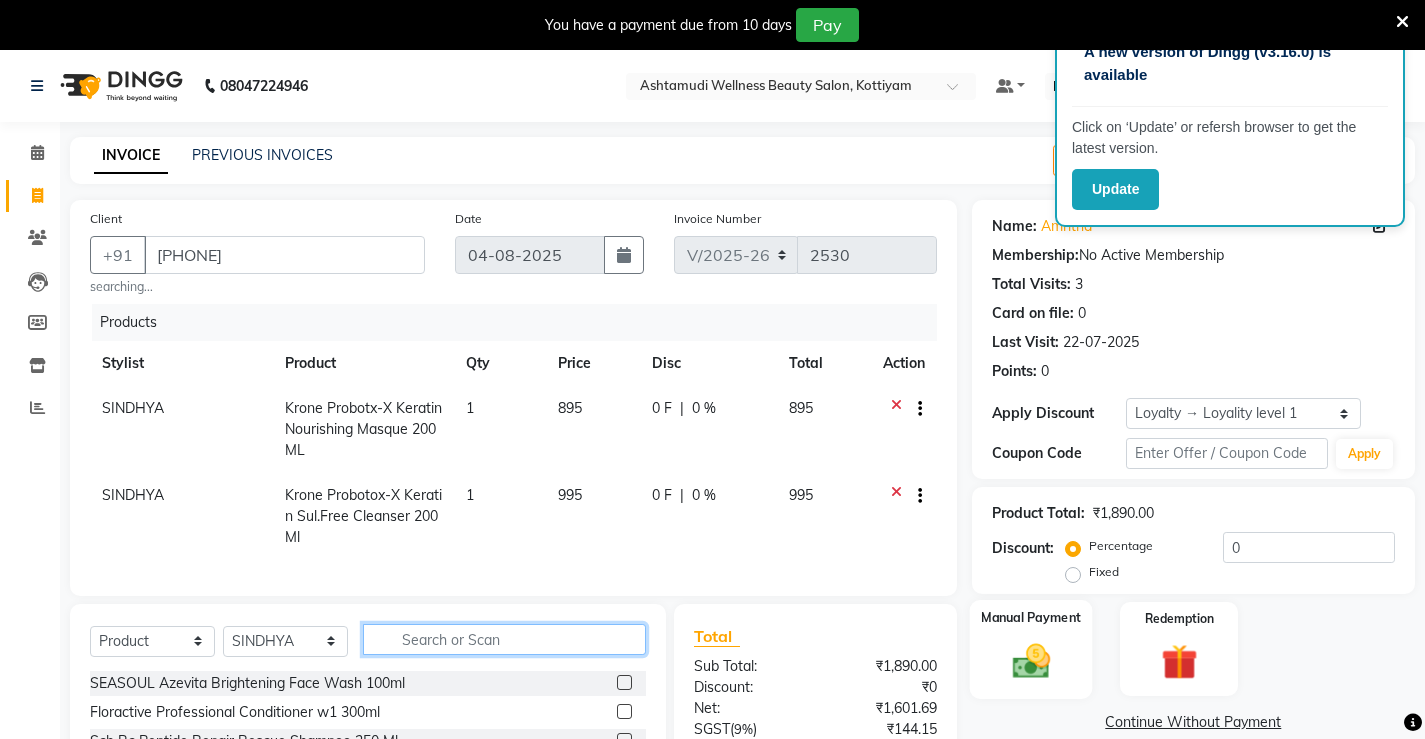scroll, scrollTop: 200, scrollLeft: 0, axis: vertical 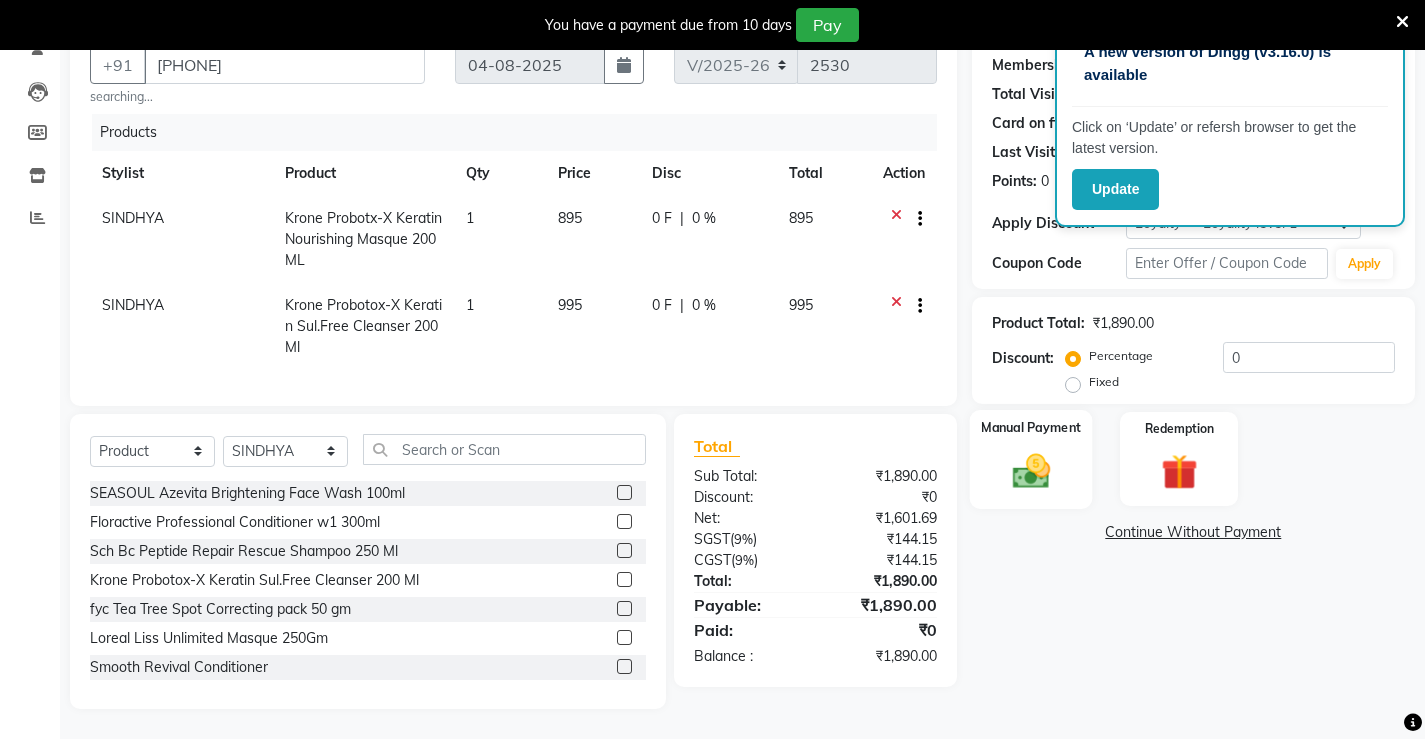 click 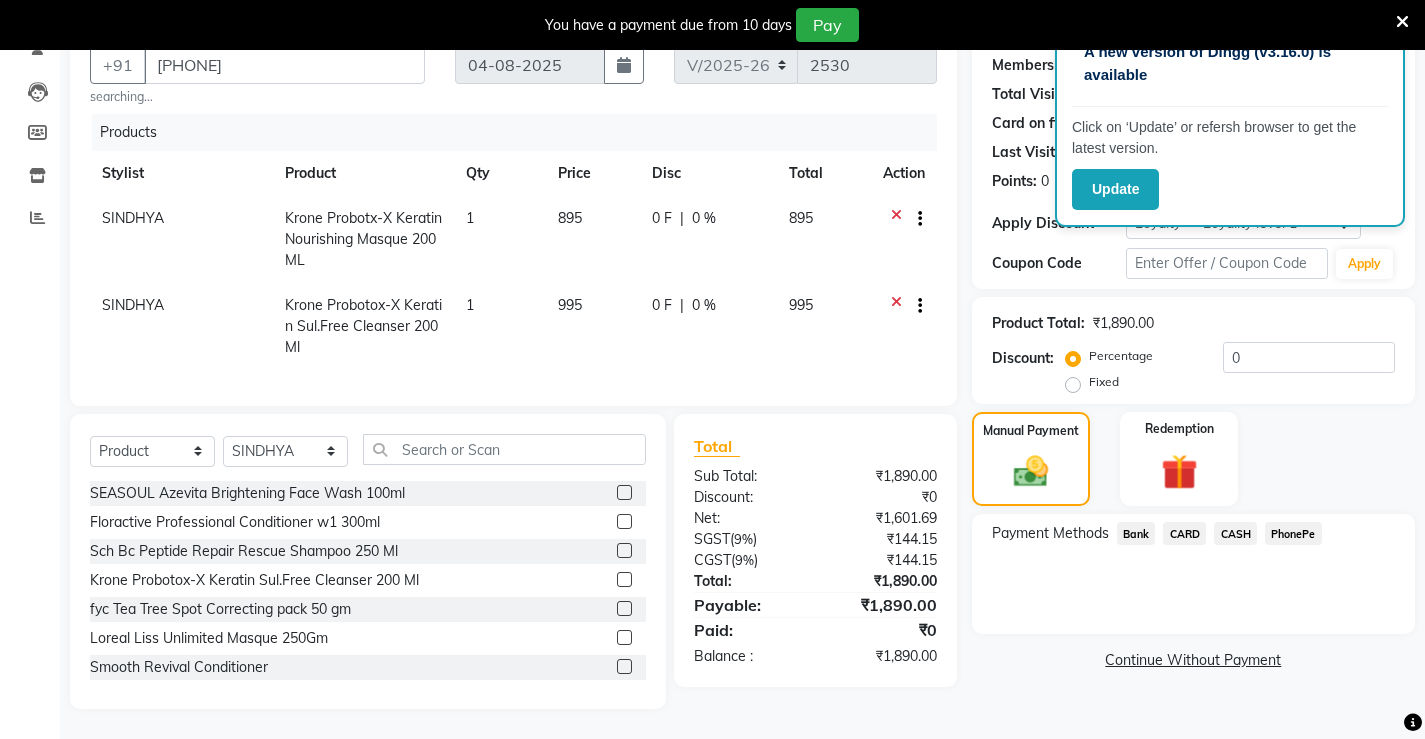 click on "PhonePe" 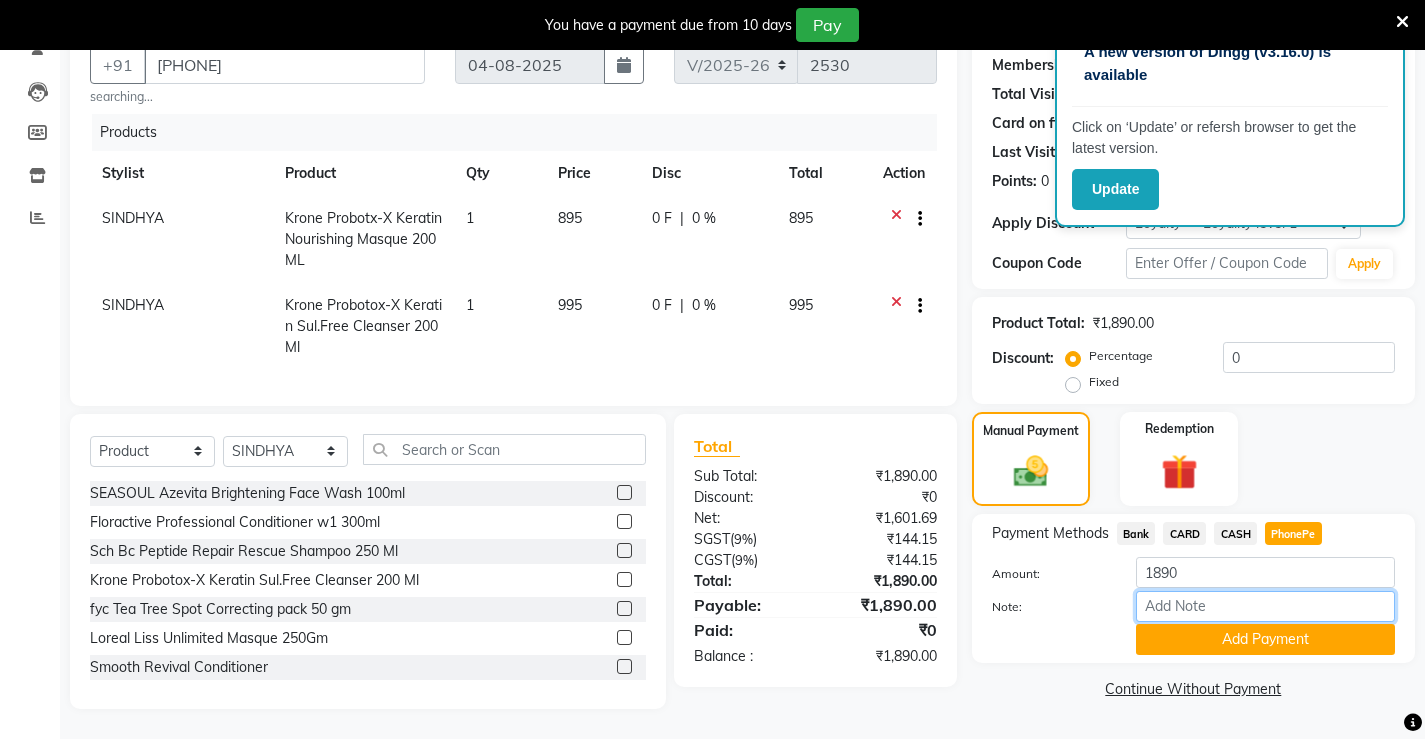 click on "Note:" at bounding box center [1265, 606] 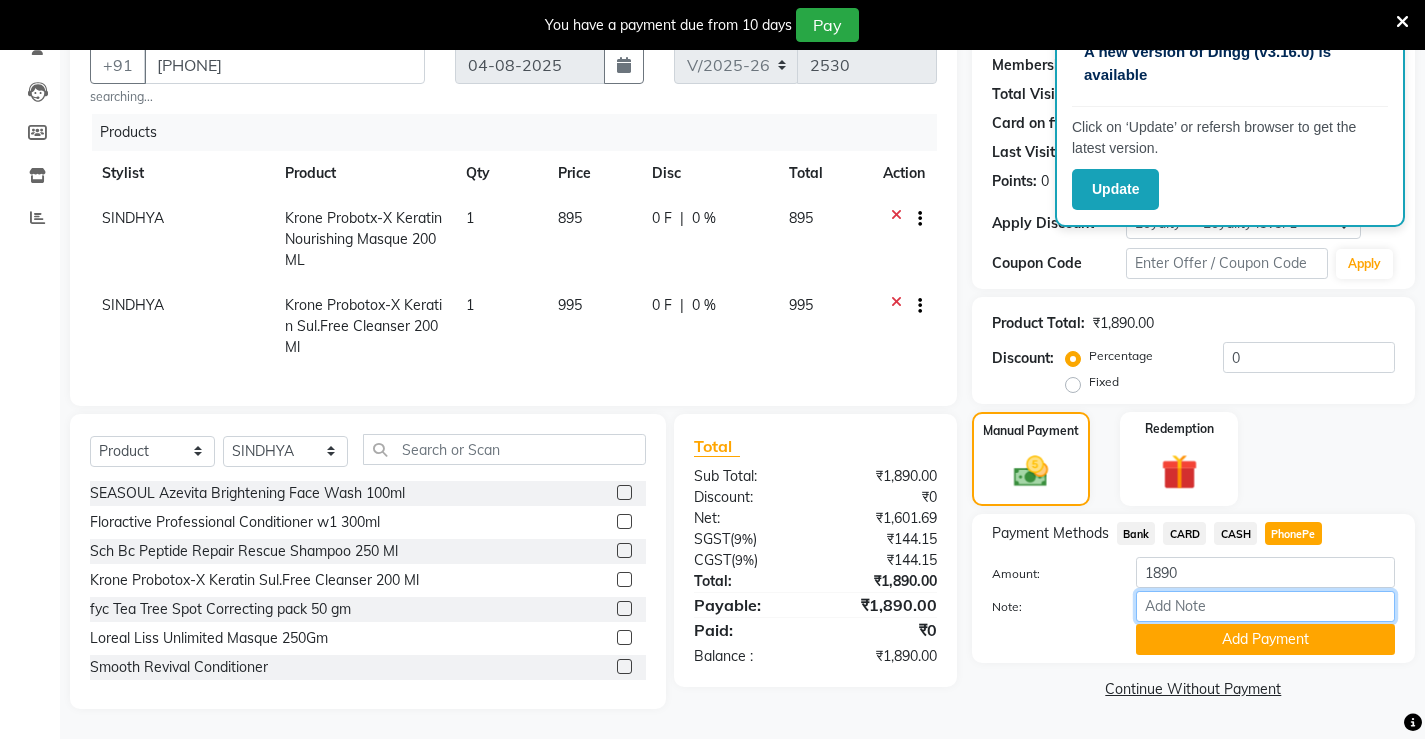type on "sindhya" 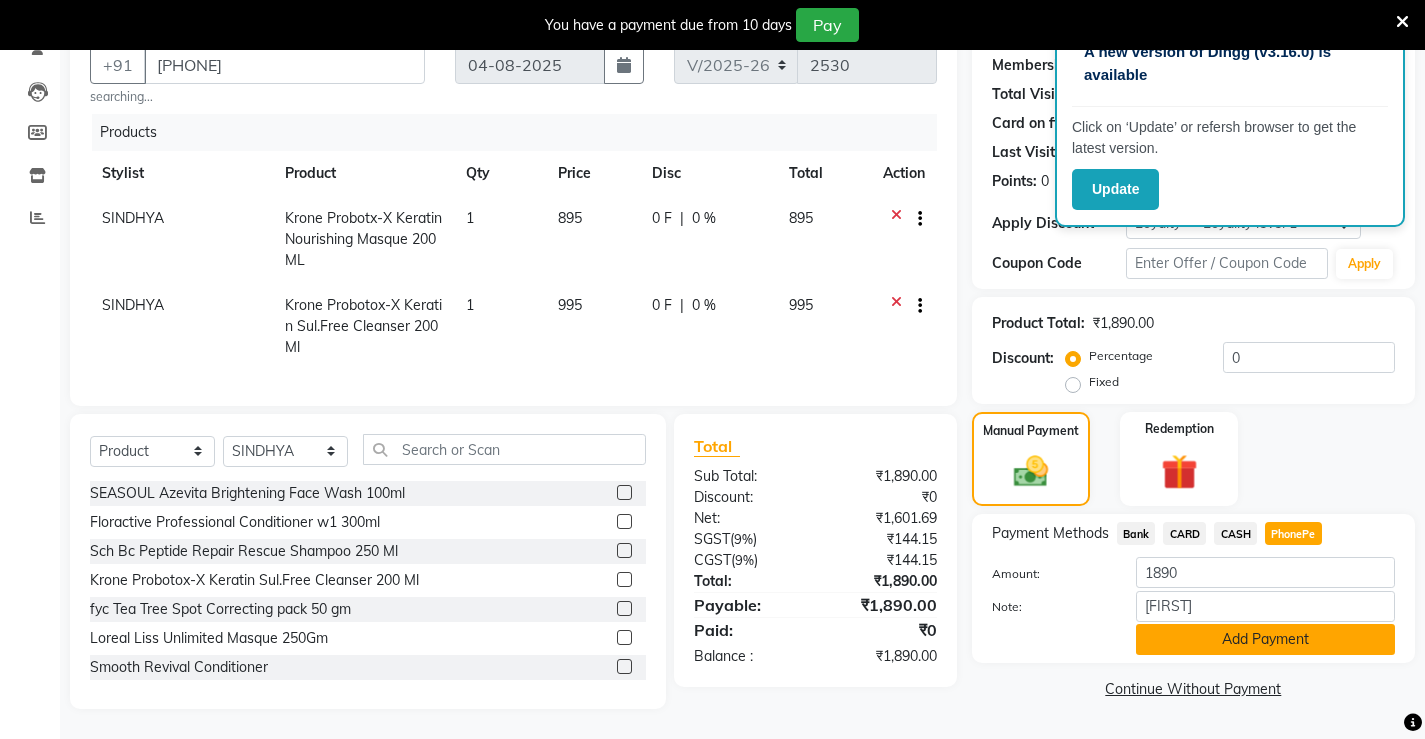 click on "Add Payment" 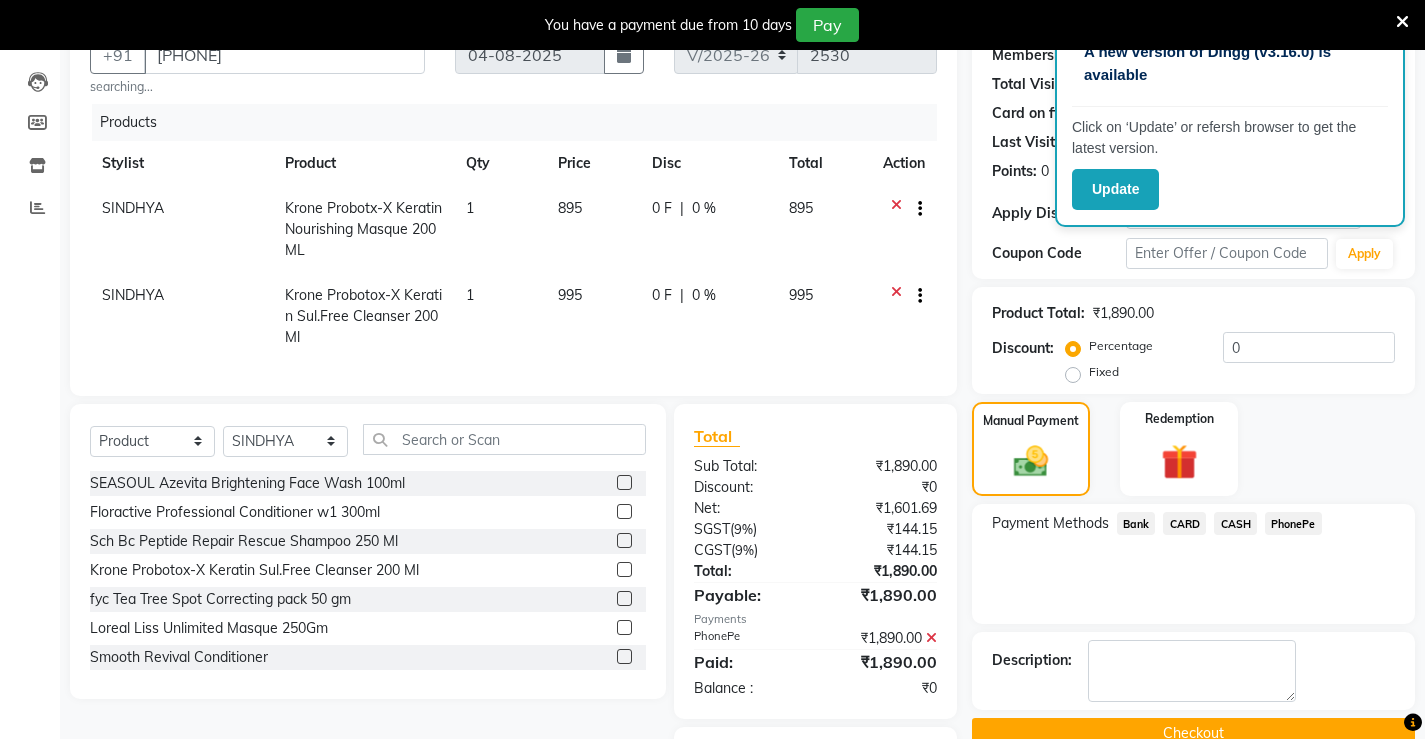 scroll, scrollTop: 324, scrollLeft: 0, axis: vertical 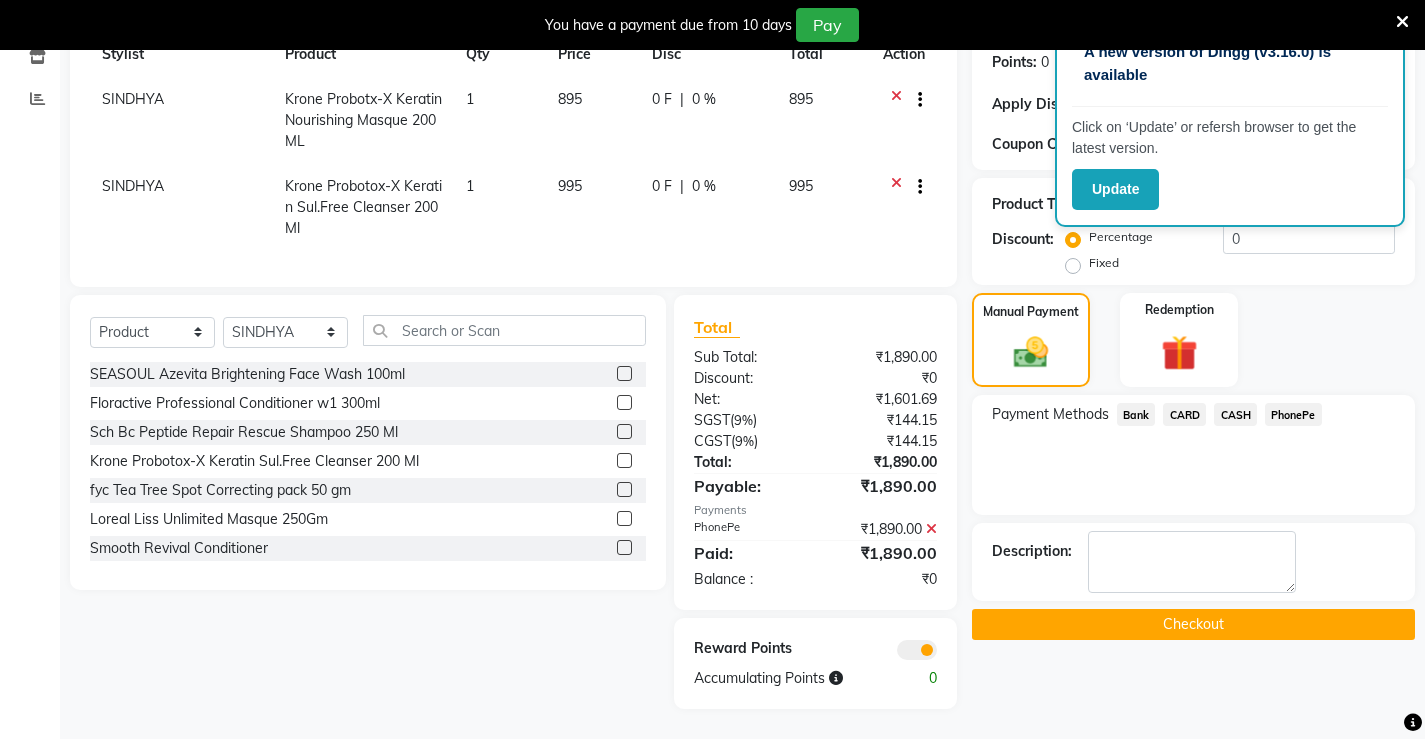 click on "Checkout" 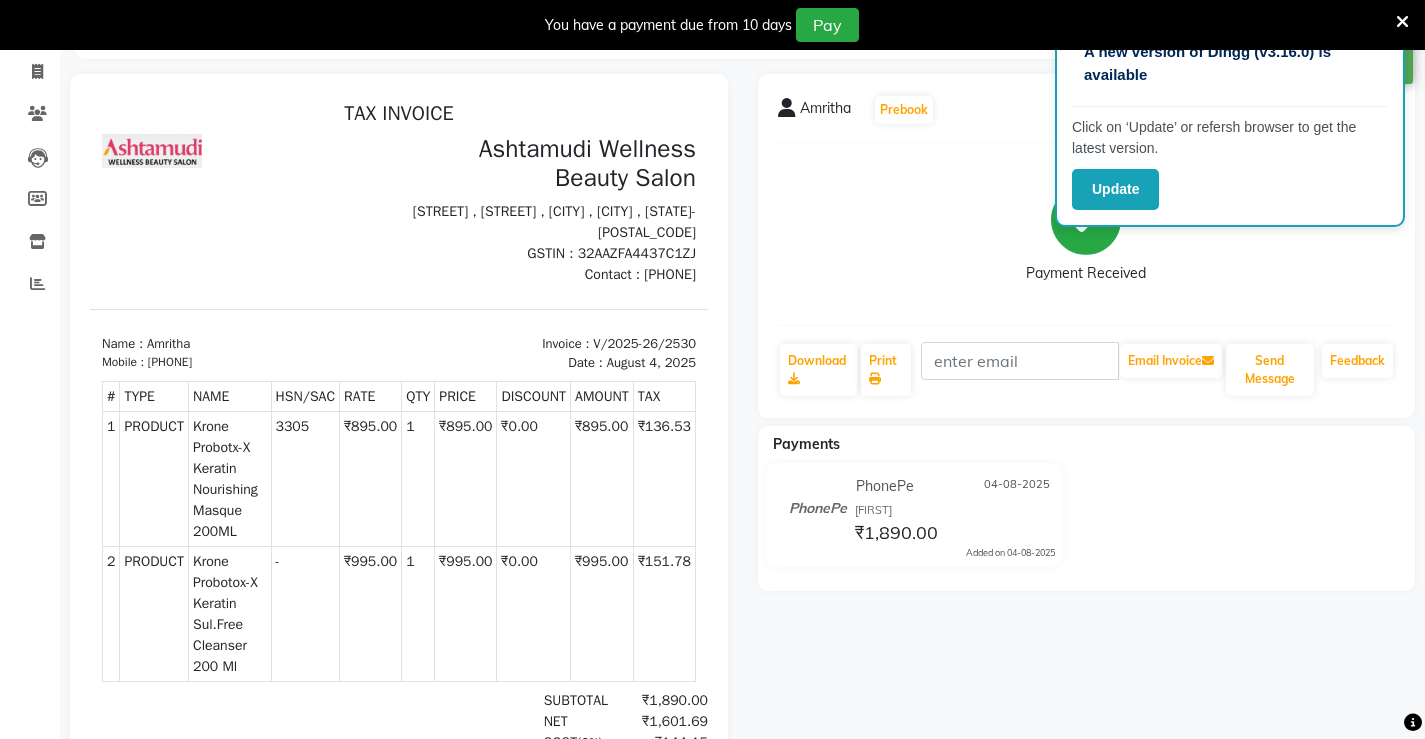 scroll, scrollTop: 24, scrollLeft: 0, axis: vertical 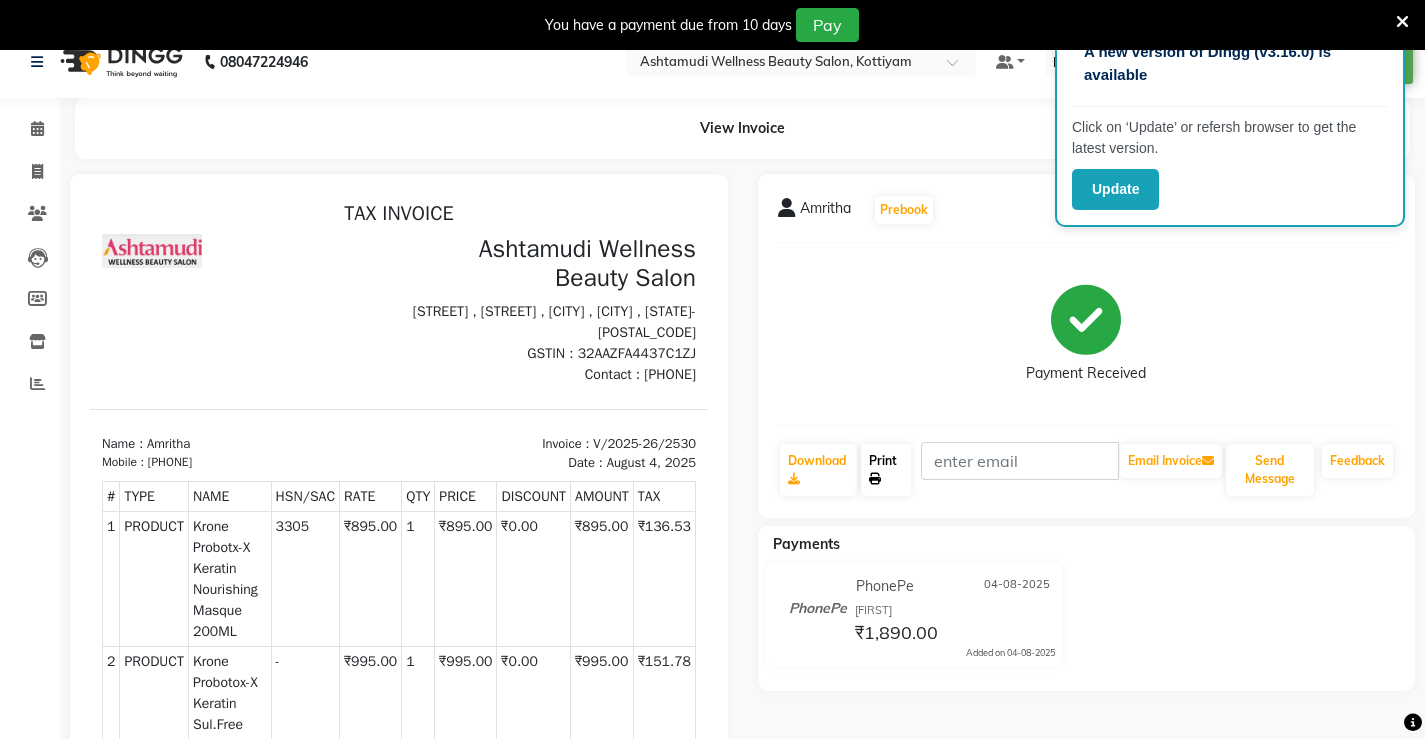 click 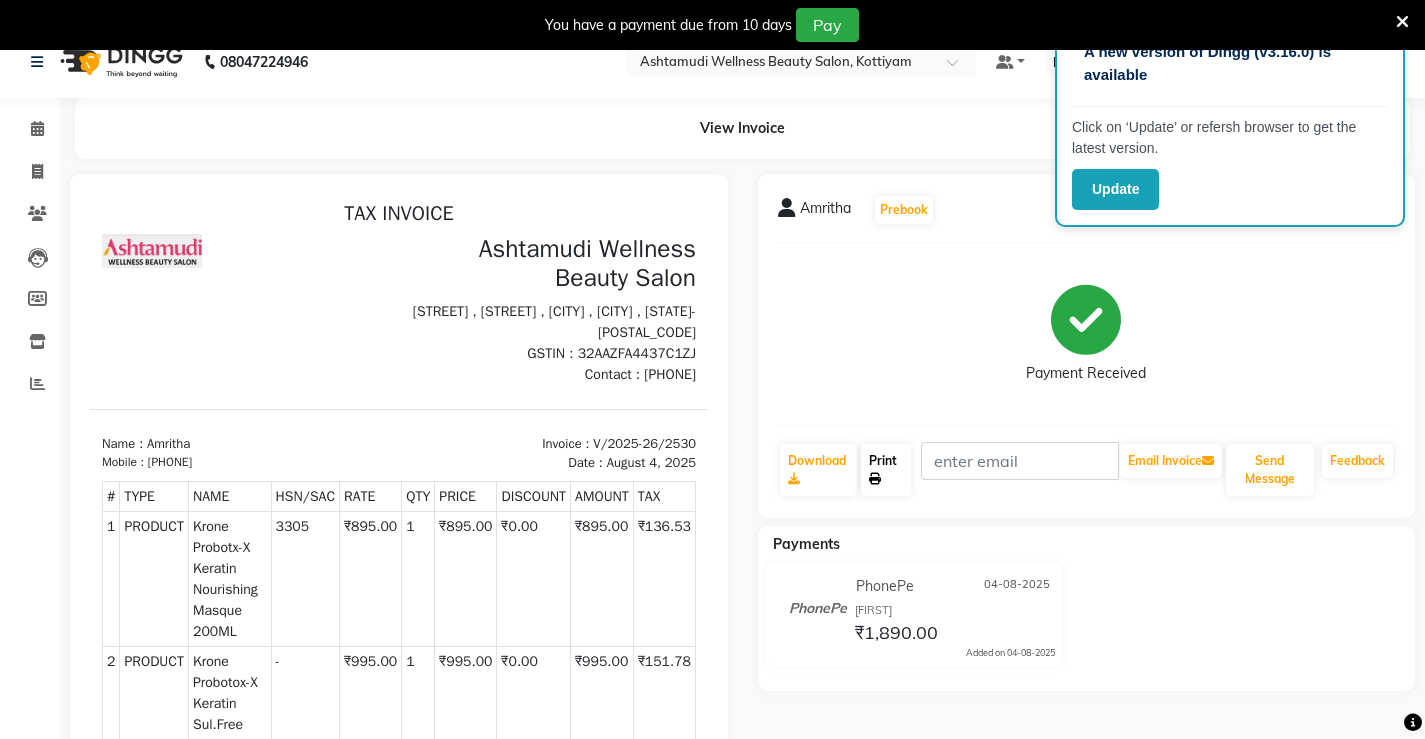 scroll, scrollTop: 0, scrollLeft: 0, axis: both 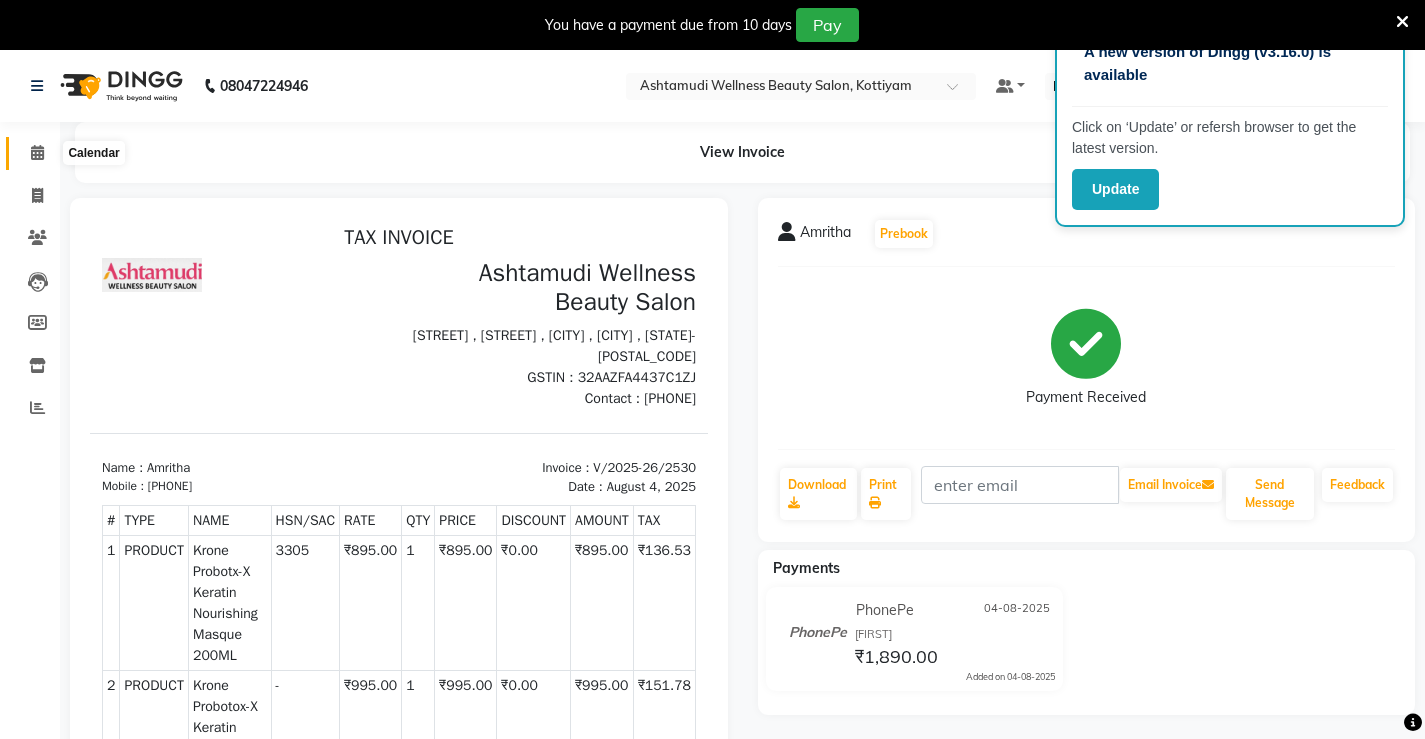 click 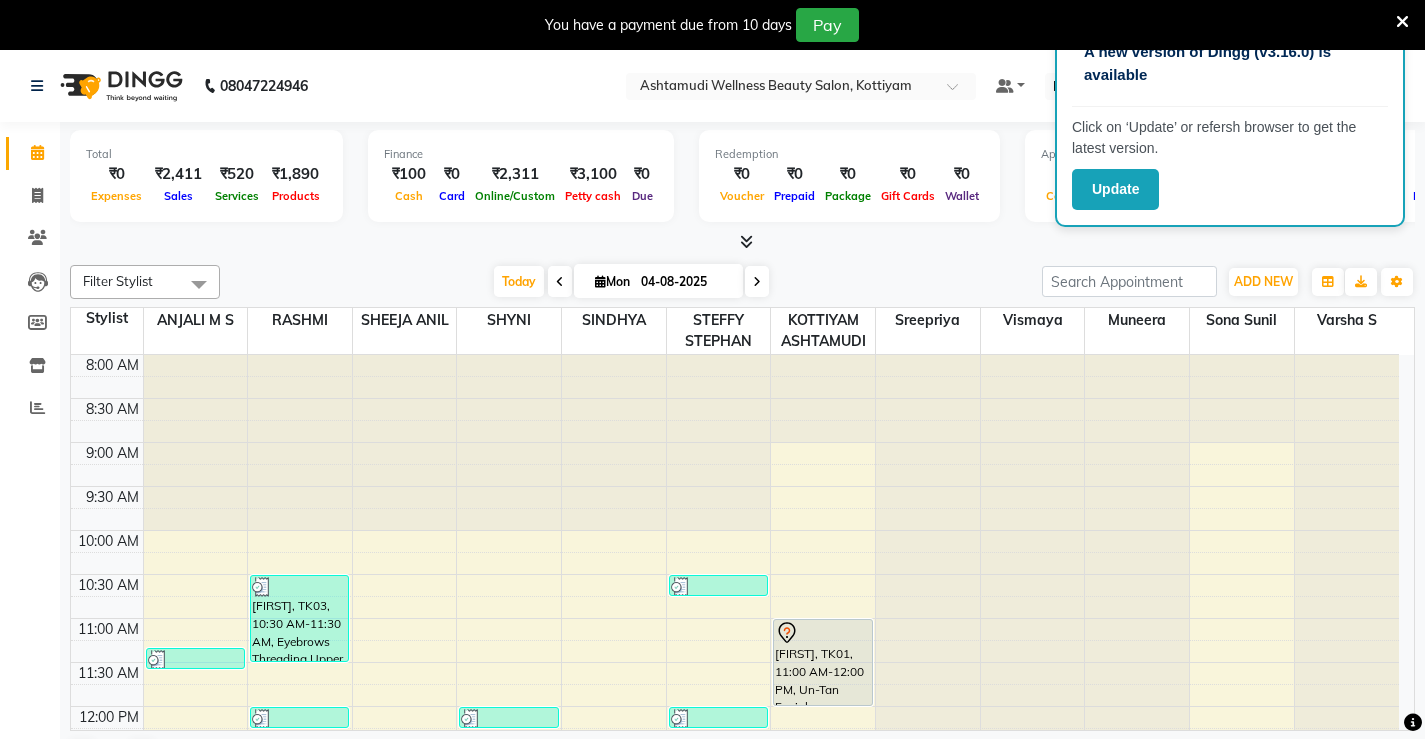 click at bounding box center (1402, 22) 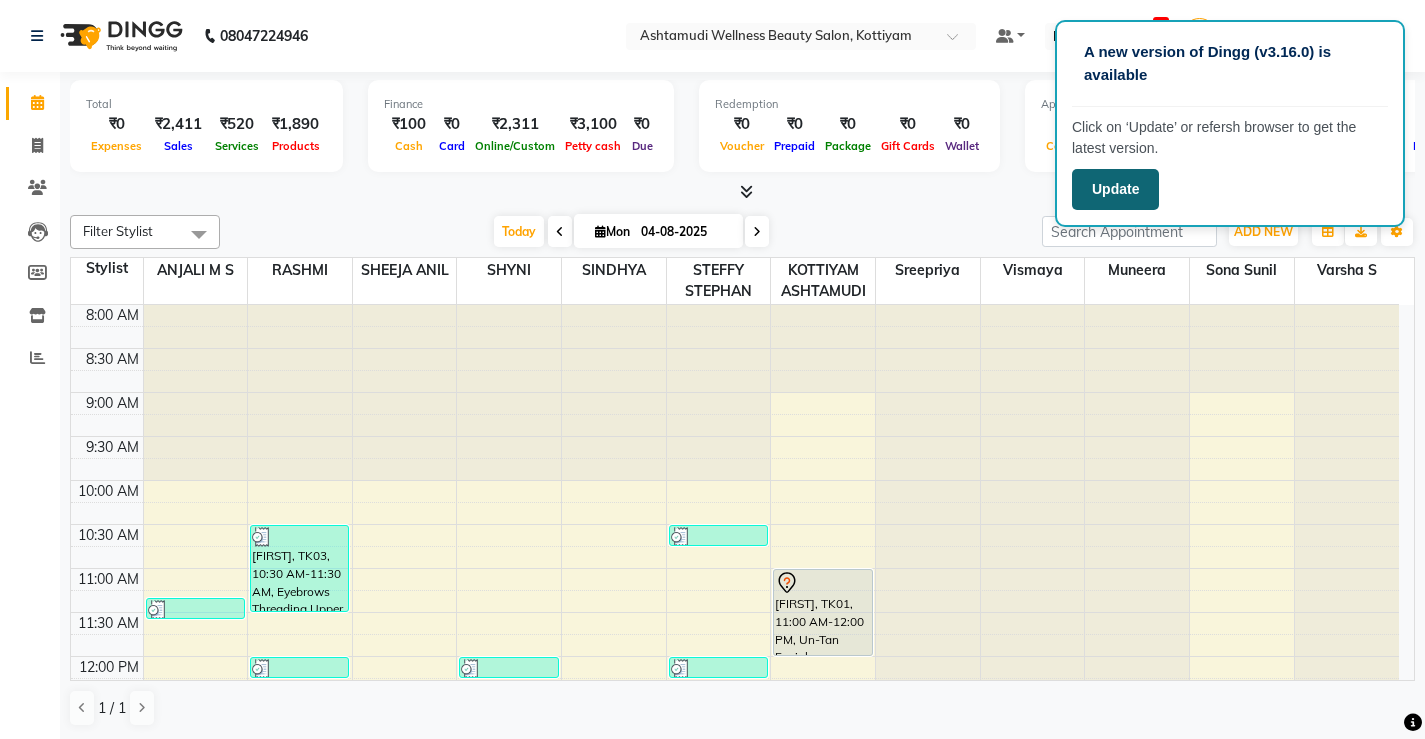 click on "Update" 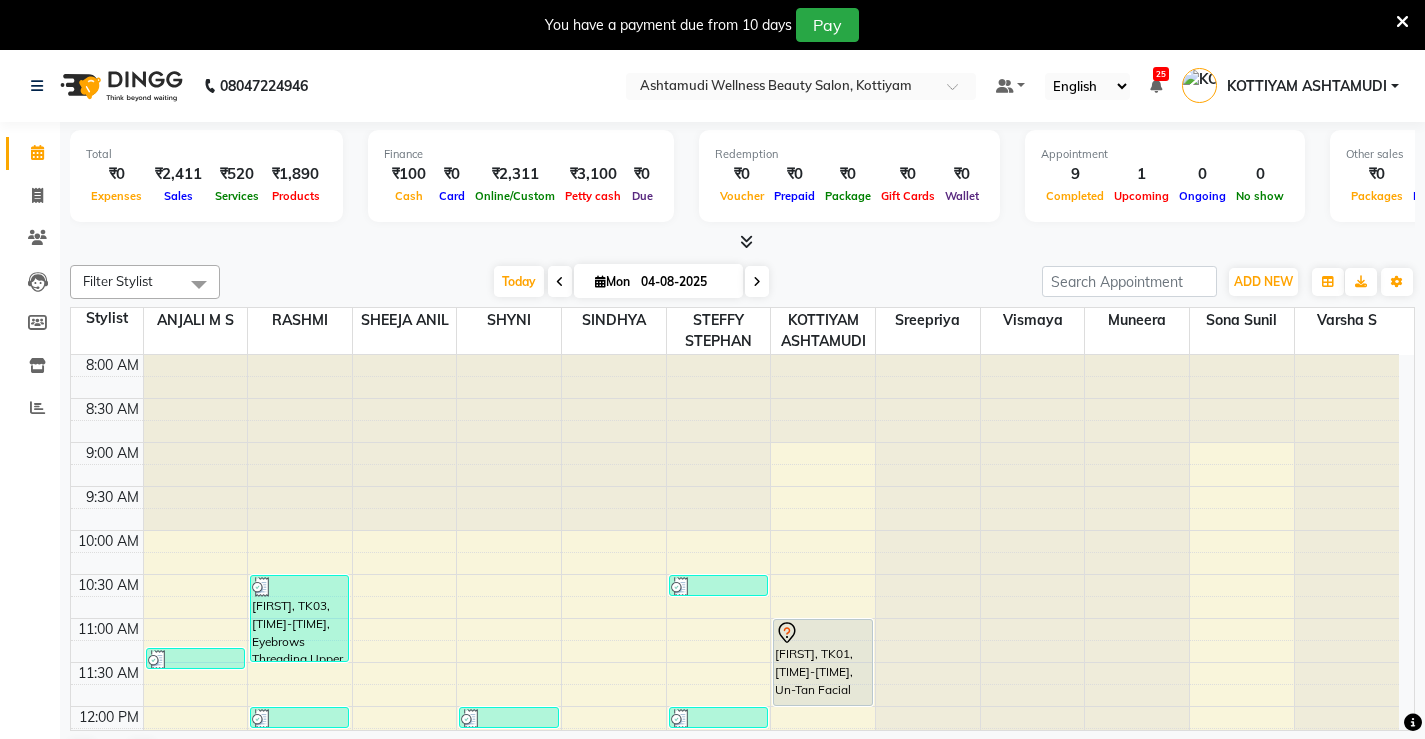 scroll, scrollTop: 0, scrollLeft: 0, axis: both 